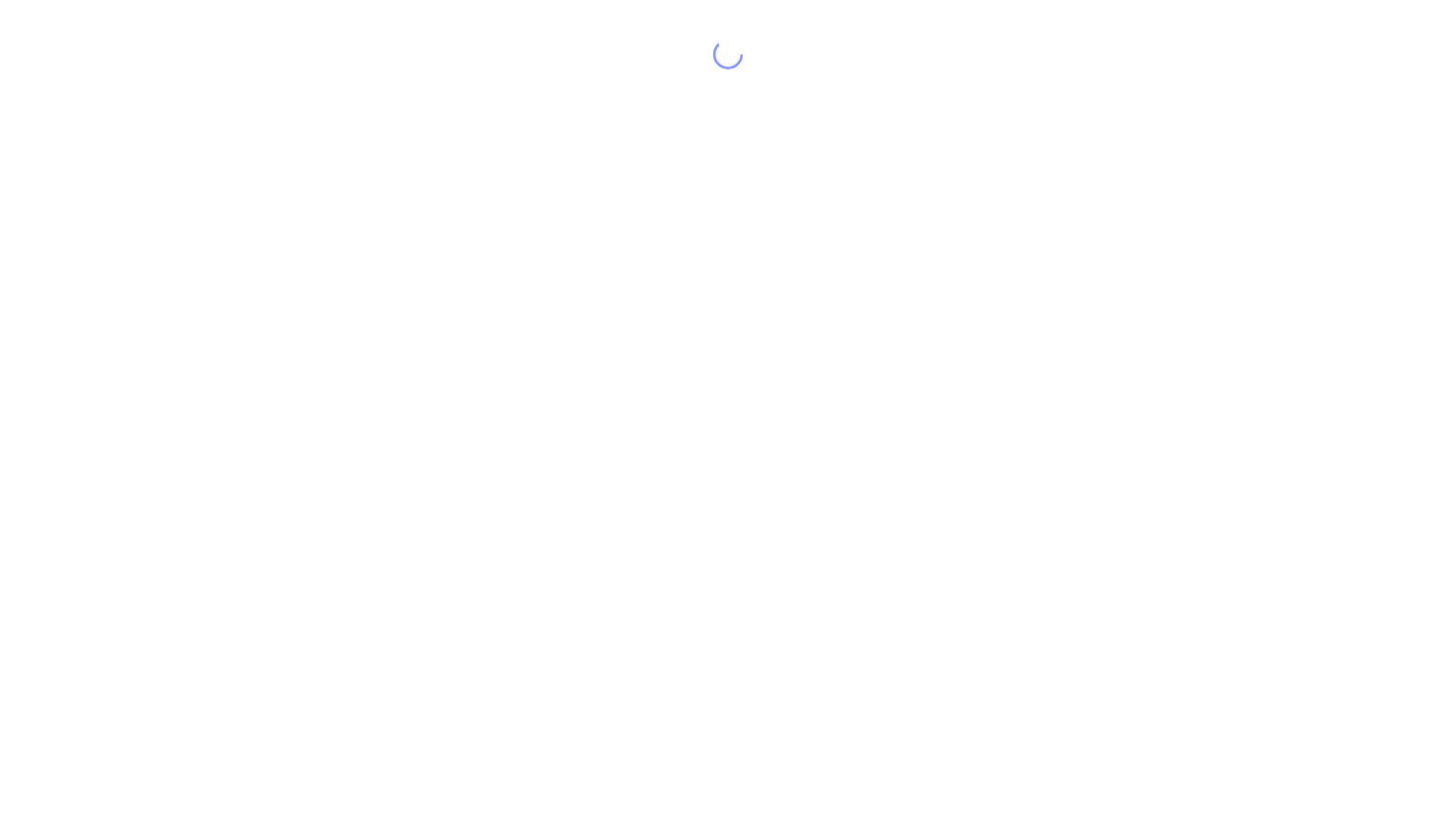 scroll, scrollTop: 0, scrollLeft: 0, axis: both 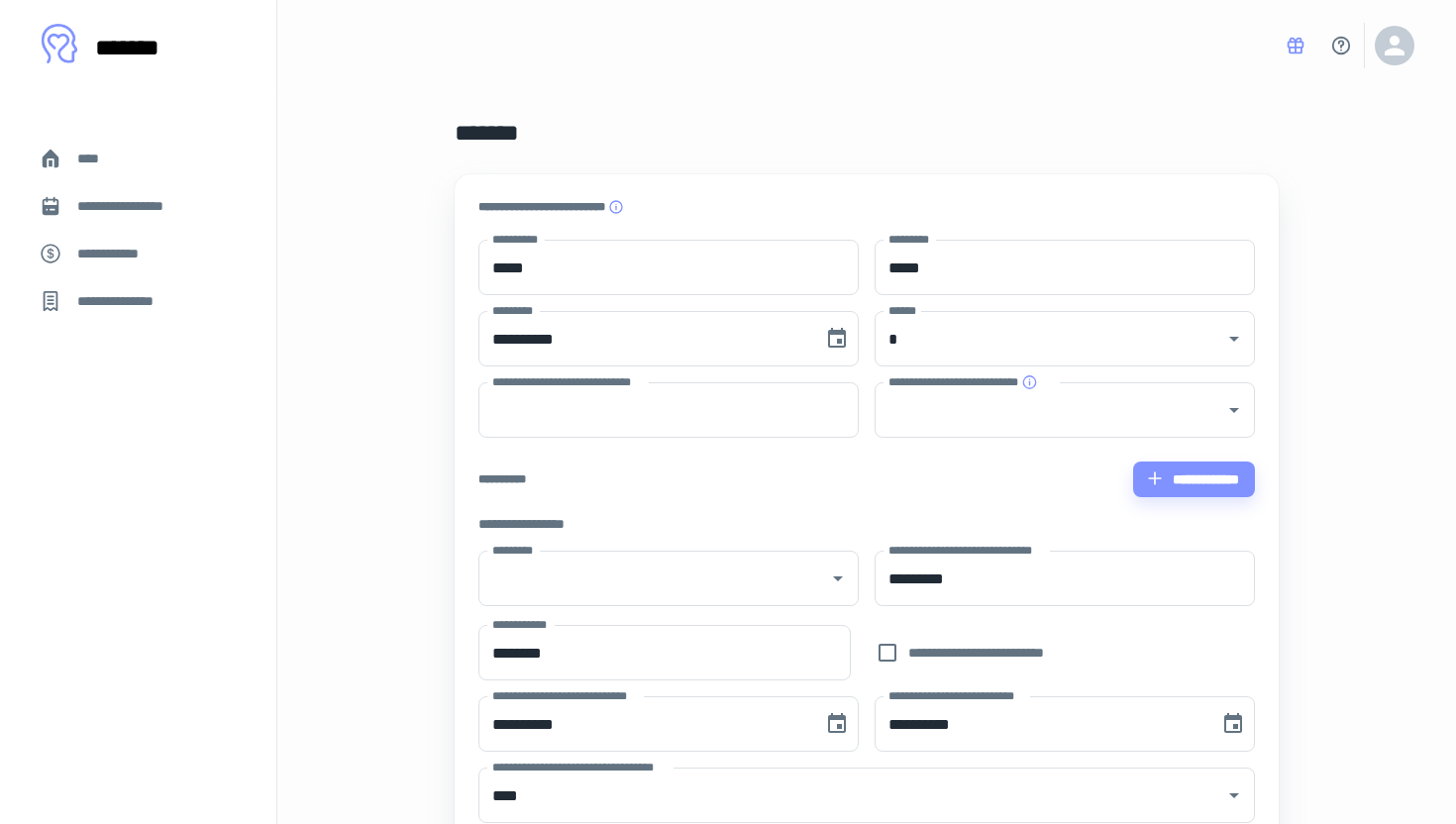 type on "*****" 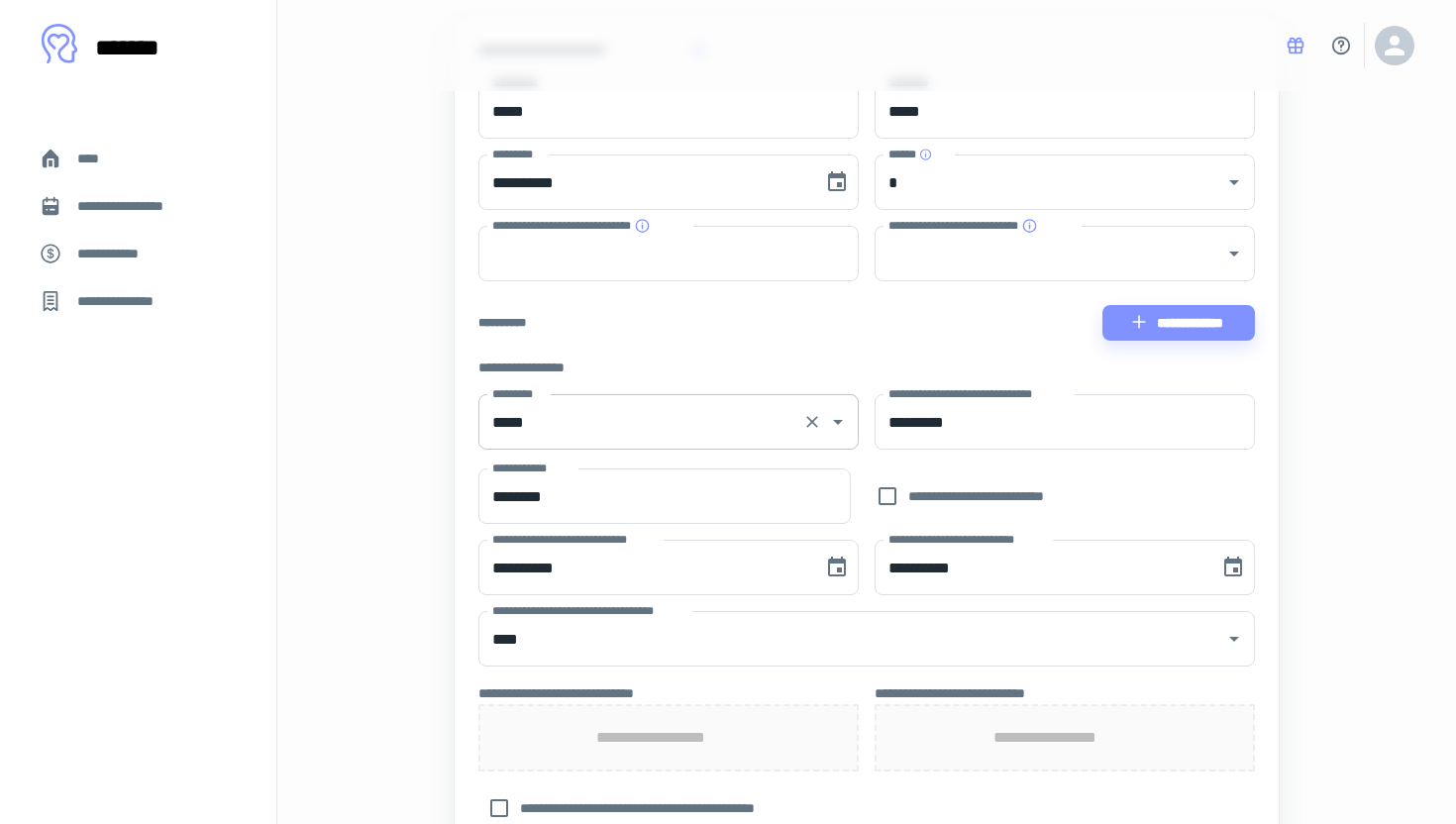 scroll, scrollTop: 163, scrollLeft: 0, axis: vertical 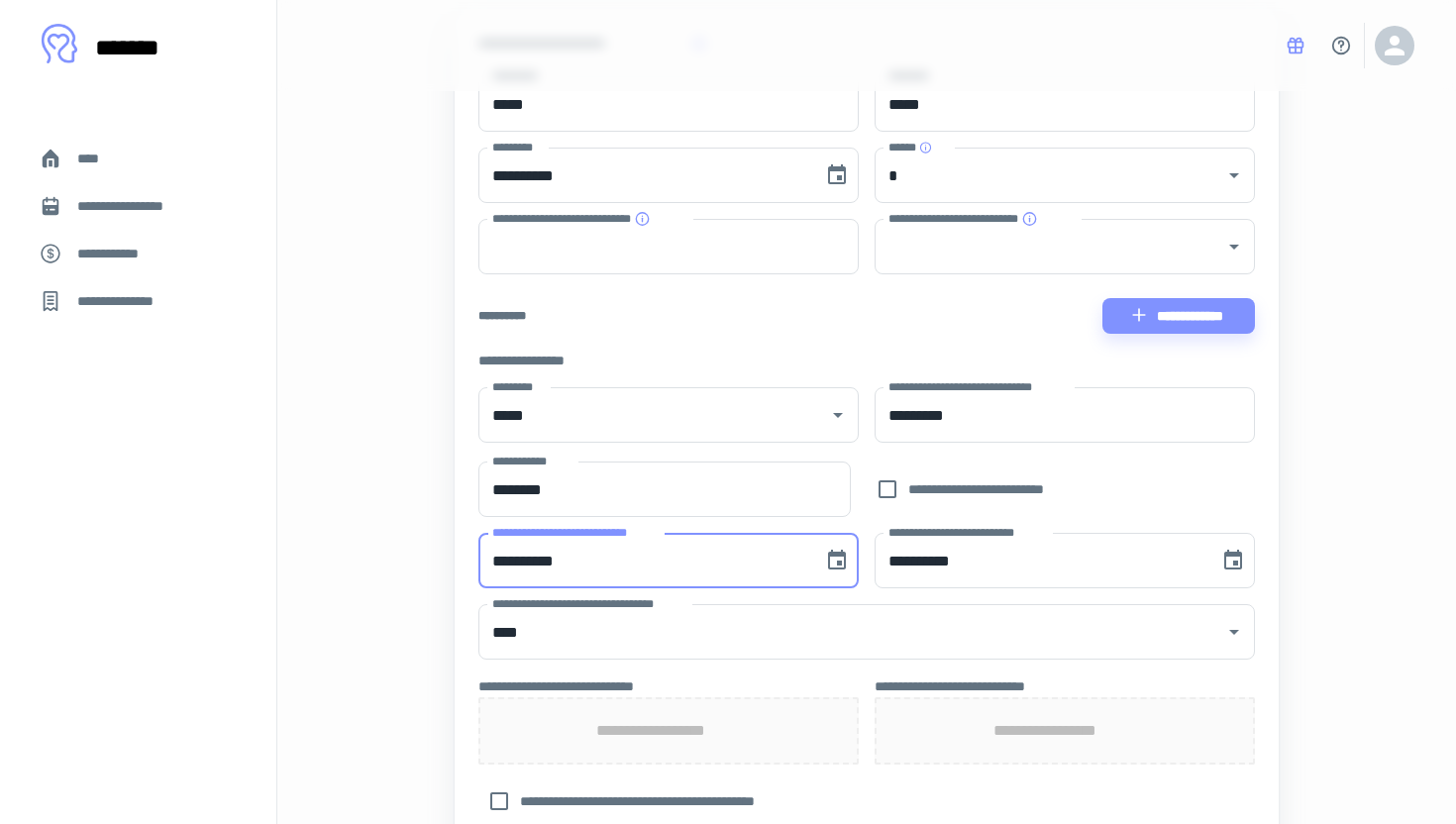 drag, startPoint x: 606, startPoint y: 565, endPoint x: 579, endPoint y: 573, distance: 28.160256 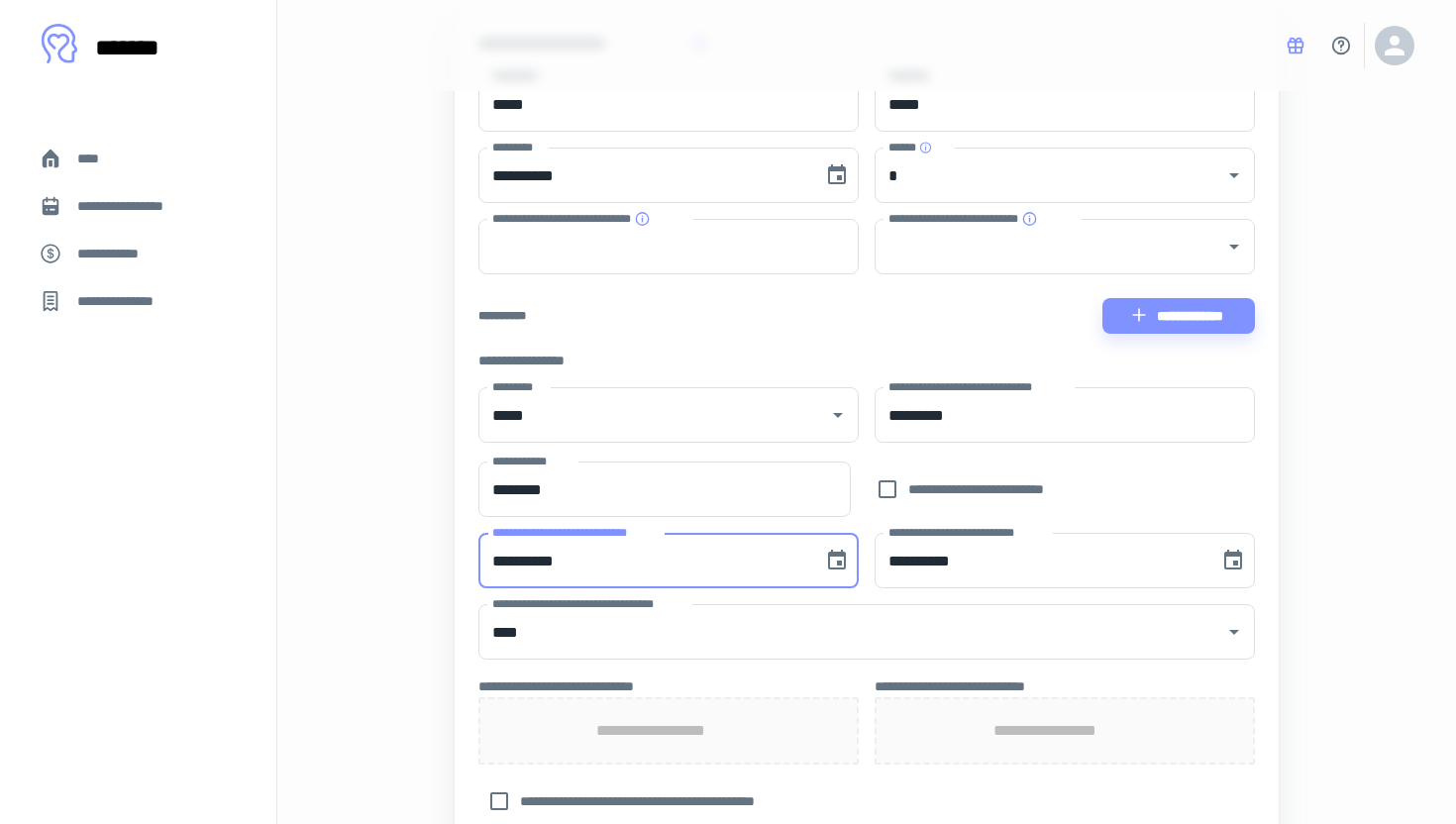 click on "**********" at bounding box center [644, 561] 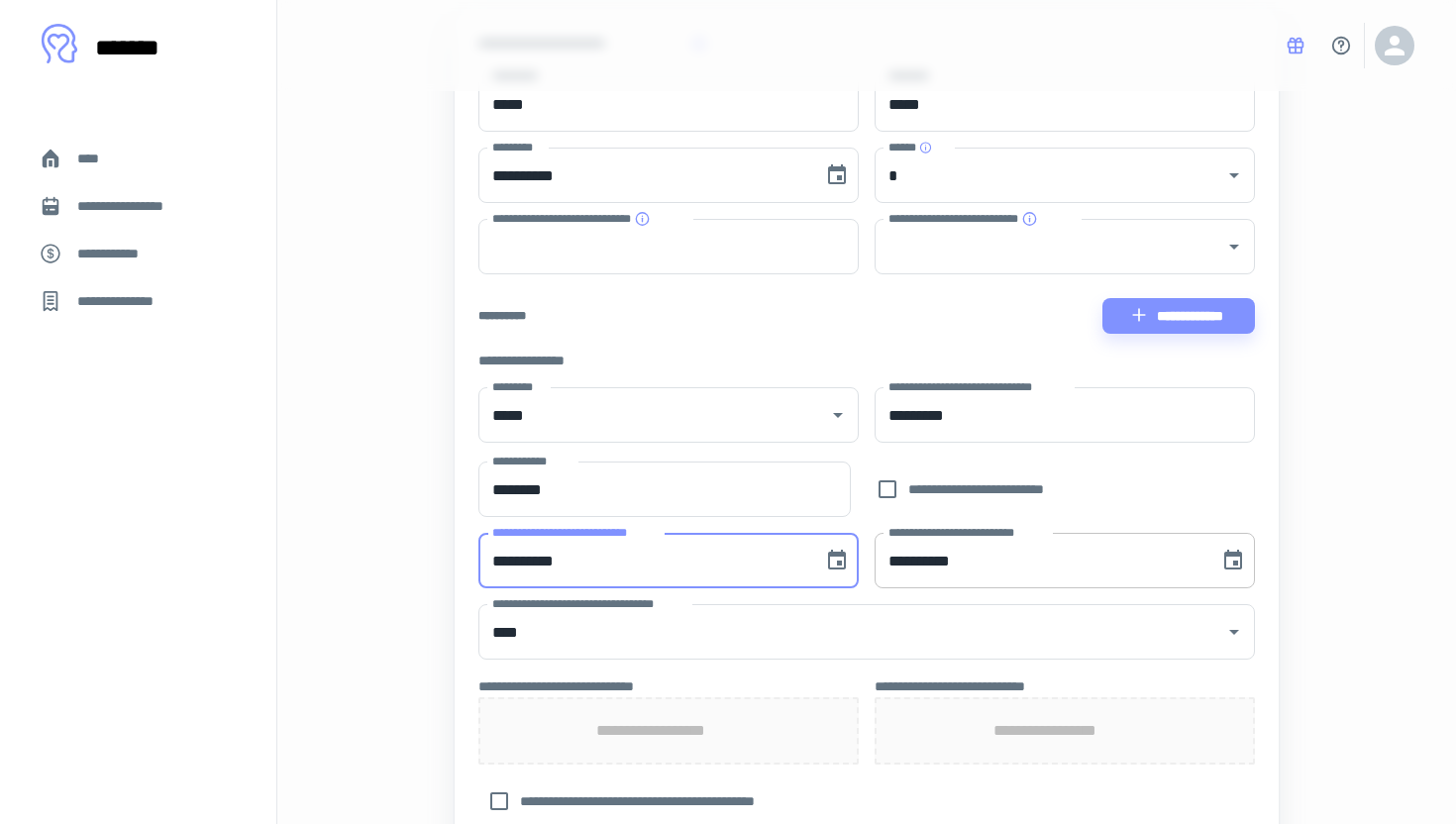 type on "**********" 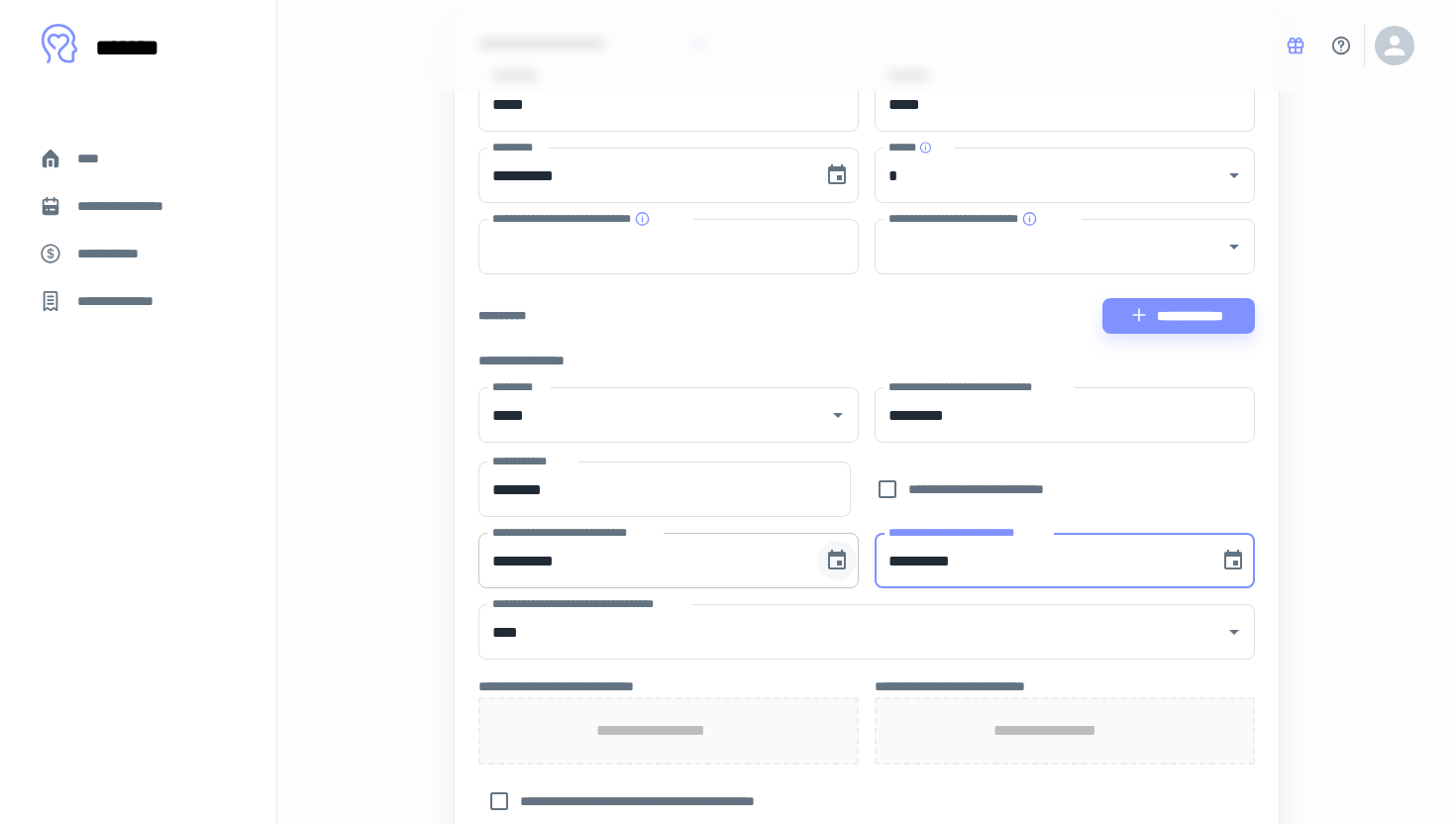 drag, startPoint x: 1025, startPoint y: 572, endPoint x: 845, endPoint y: 571, distance: 180.00278 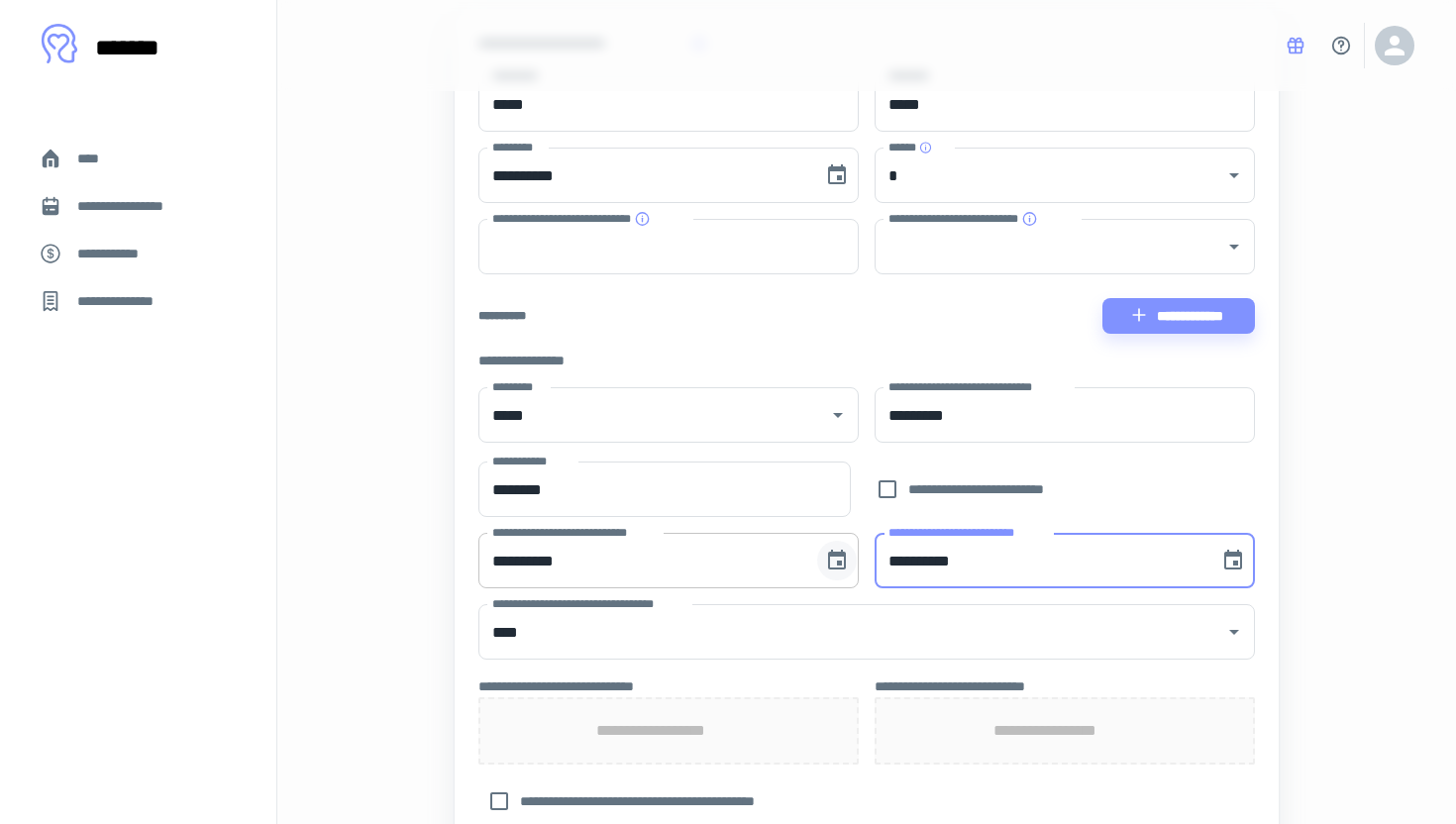 type on "**********" 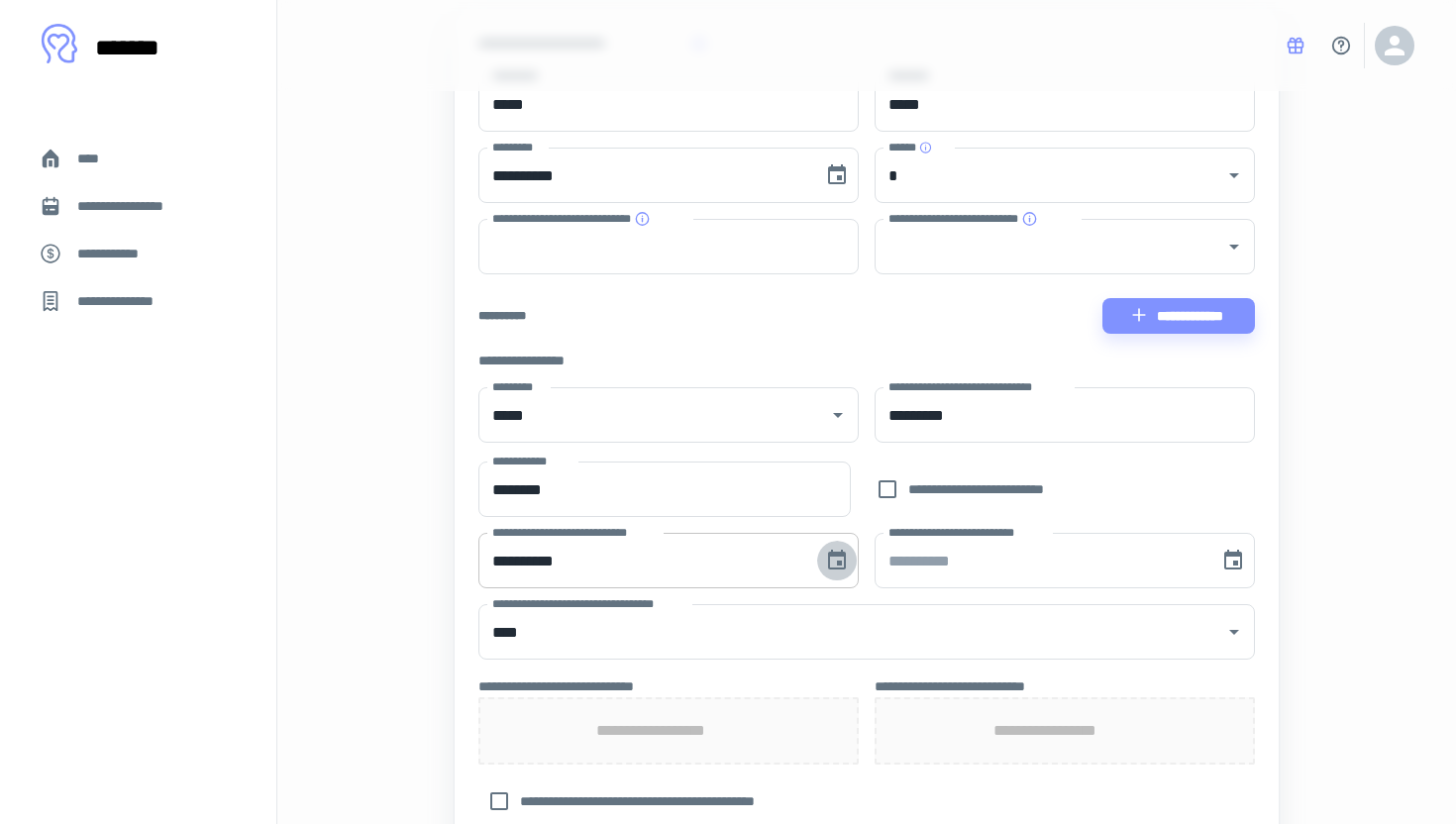 click 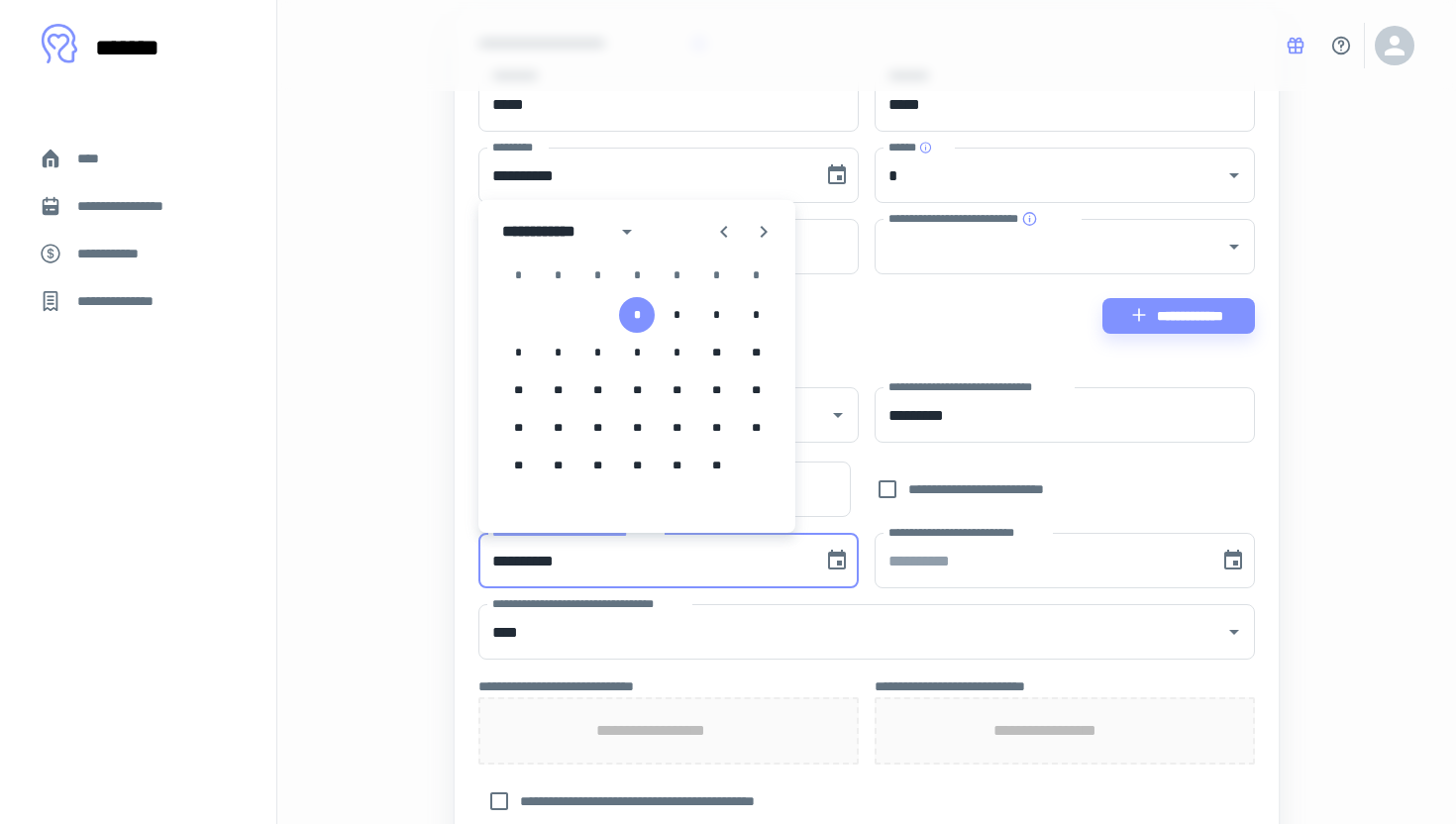 click on "[PHONE]" at bounding box center (867, 416) 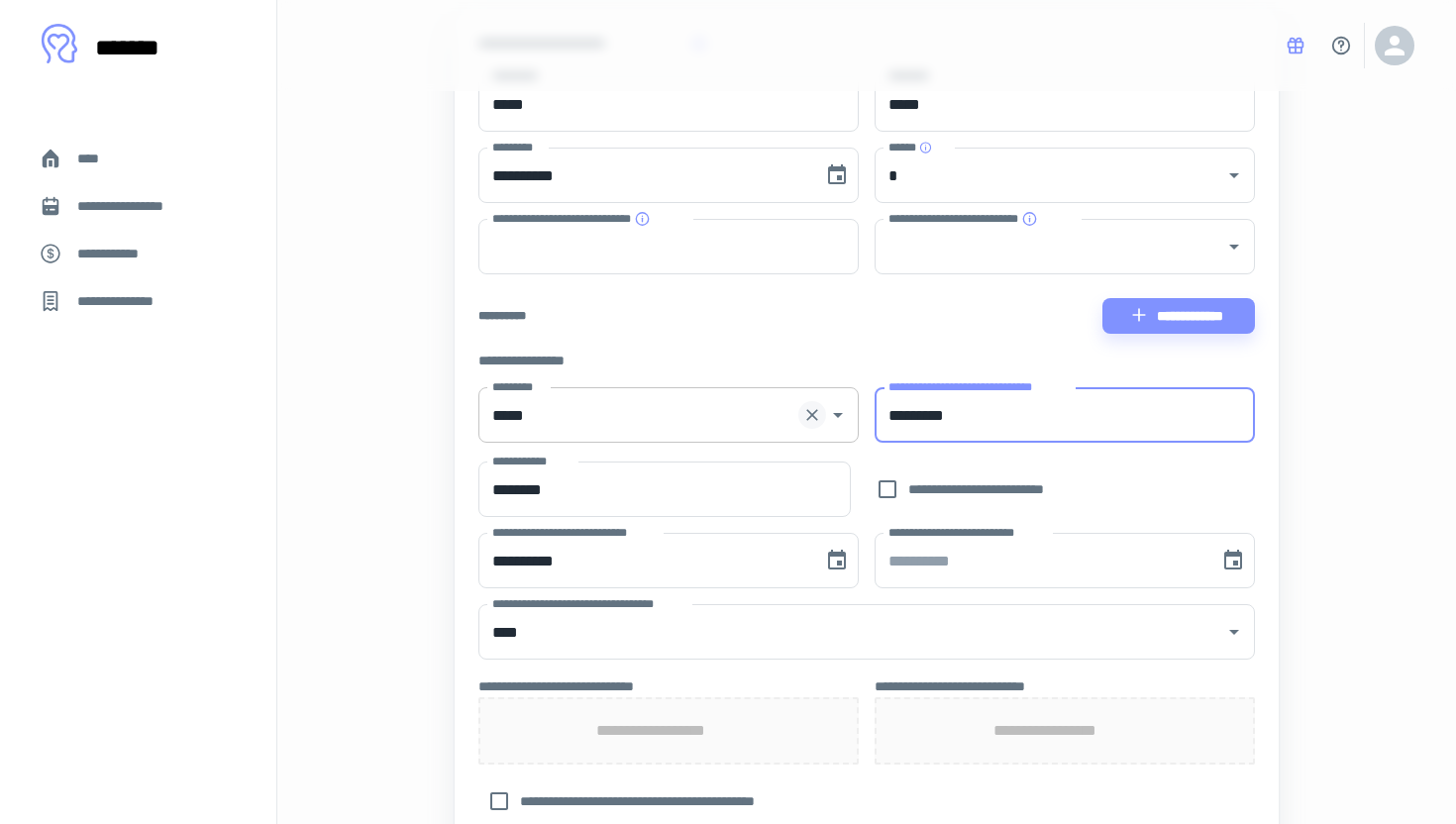 drag, startPoint x: 995, startPoint y: 410, endPoint x: 814, endPoint y: 421, distance: 181.3339 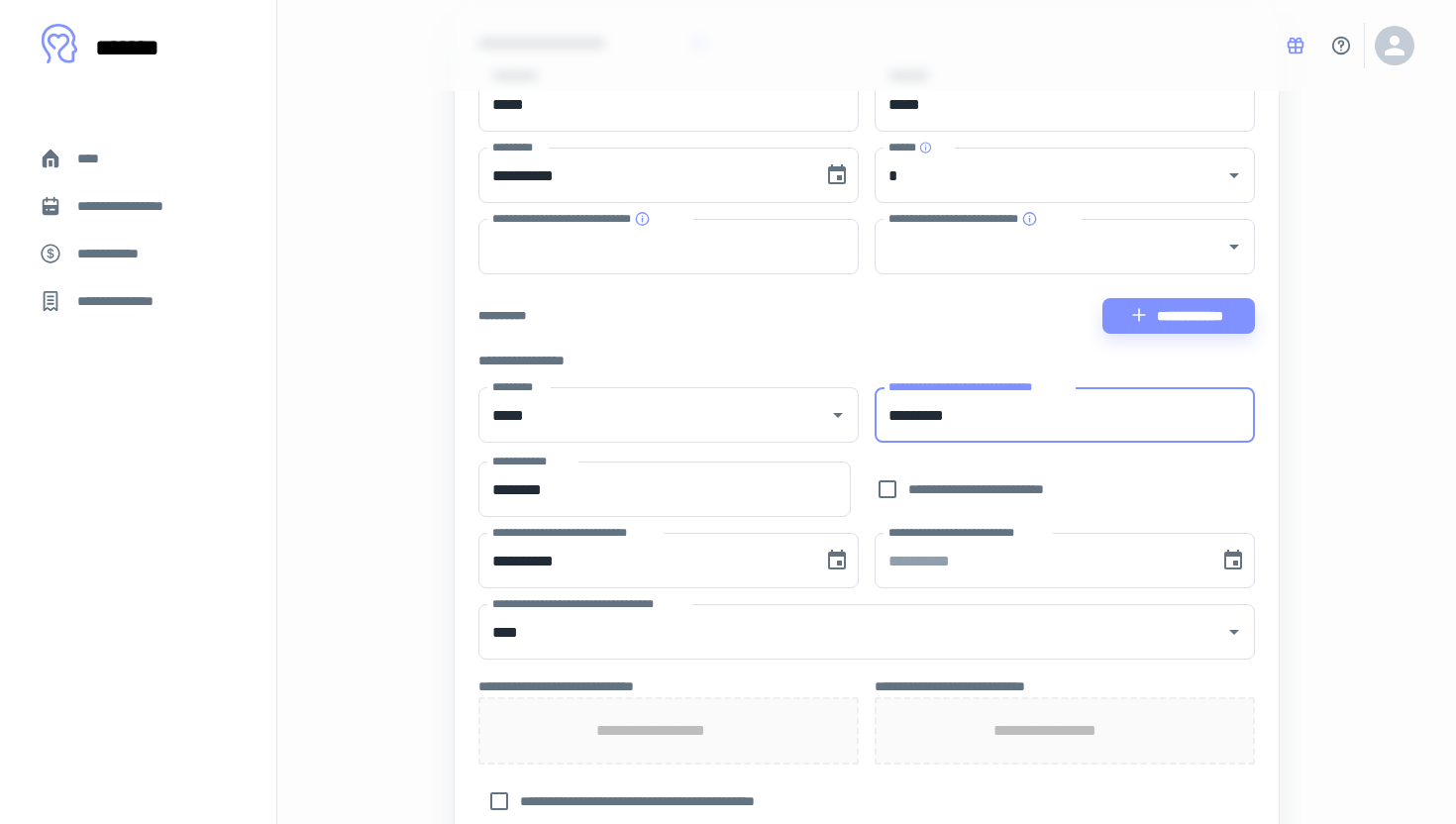drag, startPoint x: 995, startPoint y: 412, endPoint x: 883, endPoint y: 423, distance: 112.53888 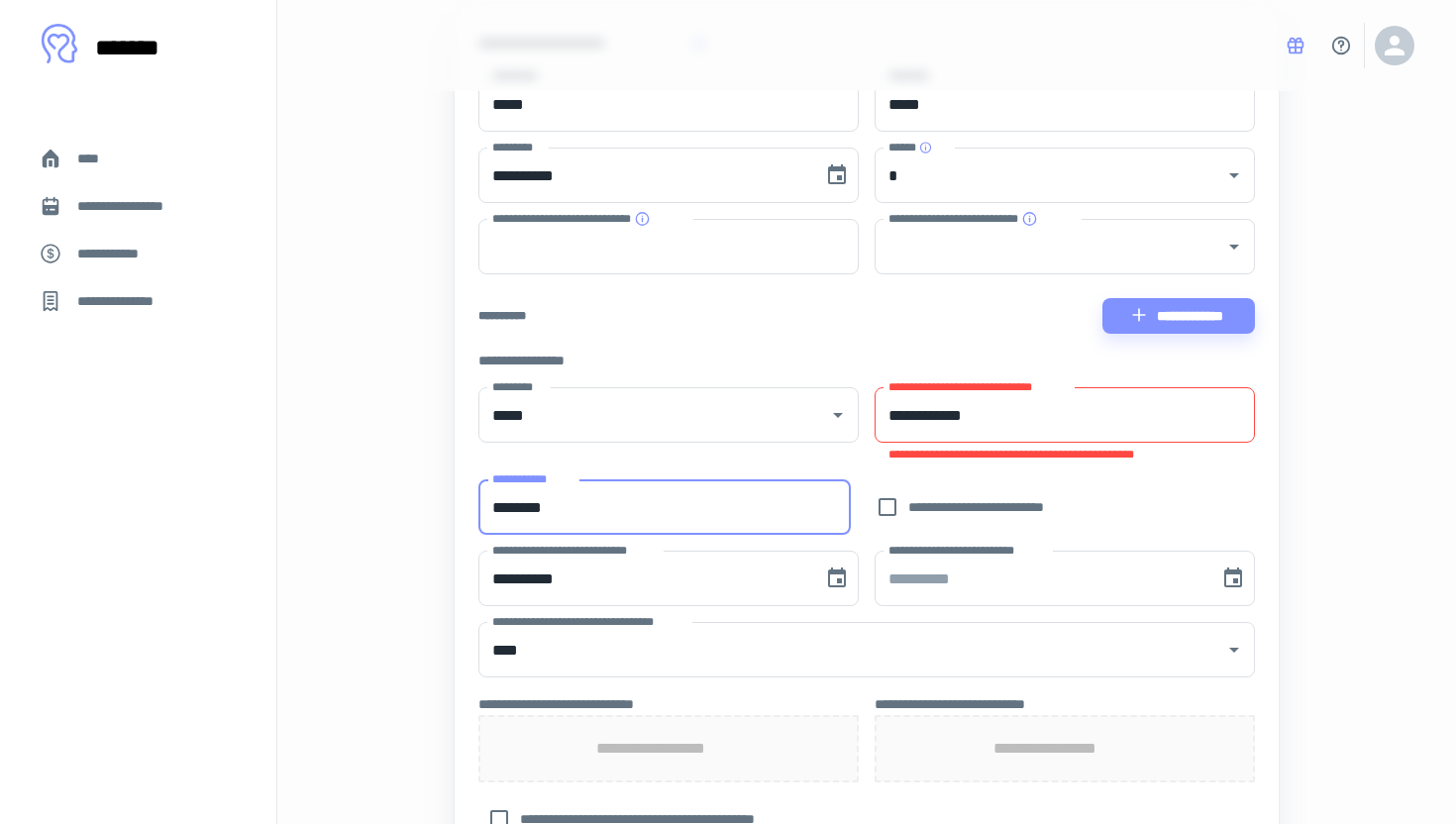 drag, startPoint x: 603, startPoint y: 488, endPoint x: 452, endPoint y: 494, distance: 151.1192 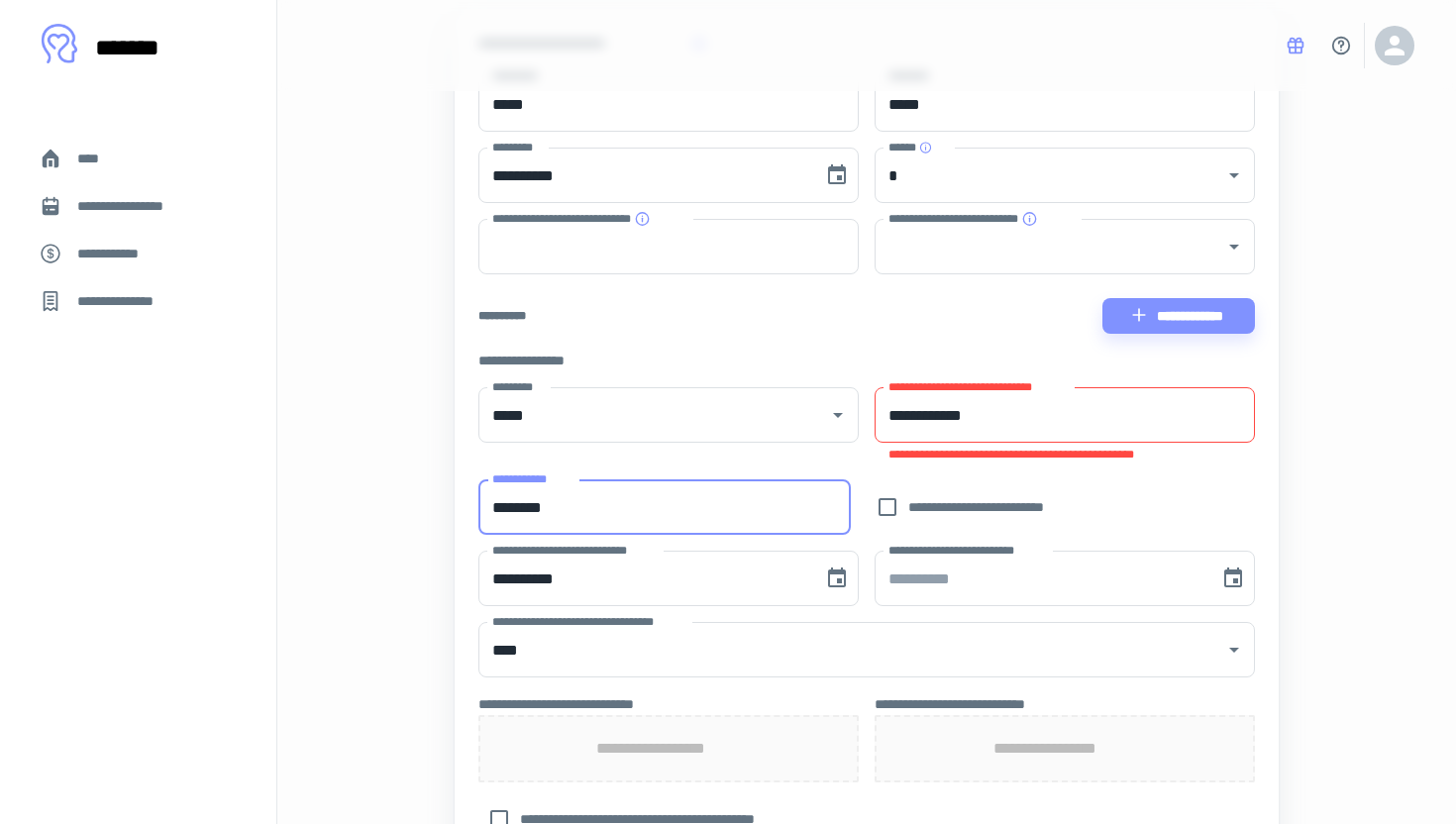 click on "[STREET] [CITY], [STATE] [ZIP]" at bounding box center [867, 559] 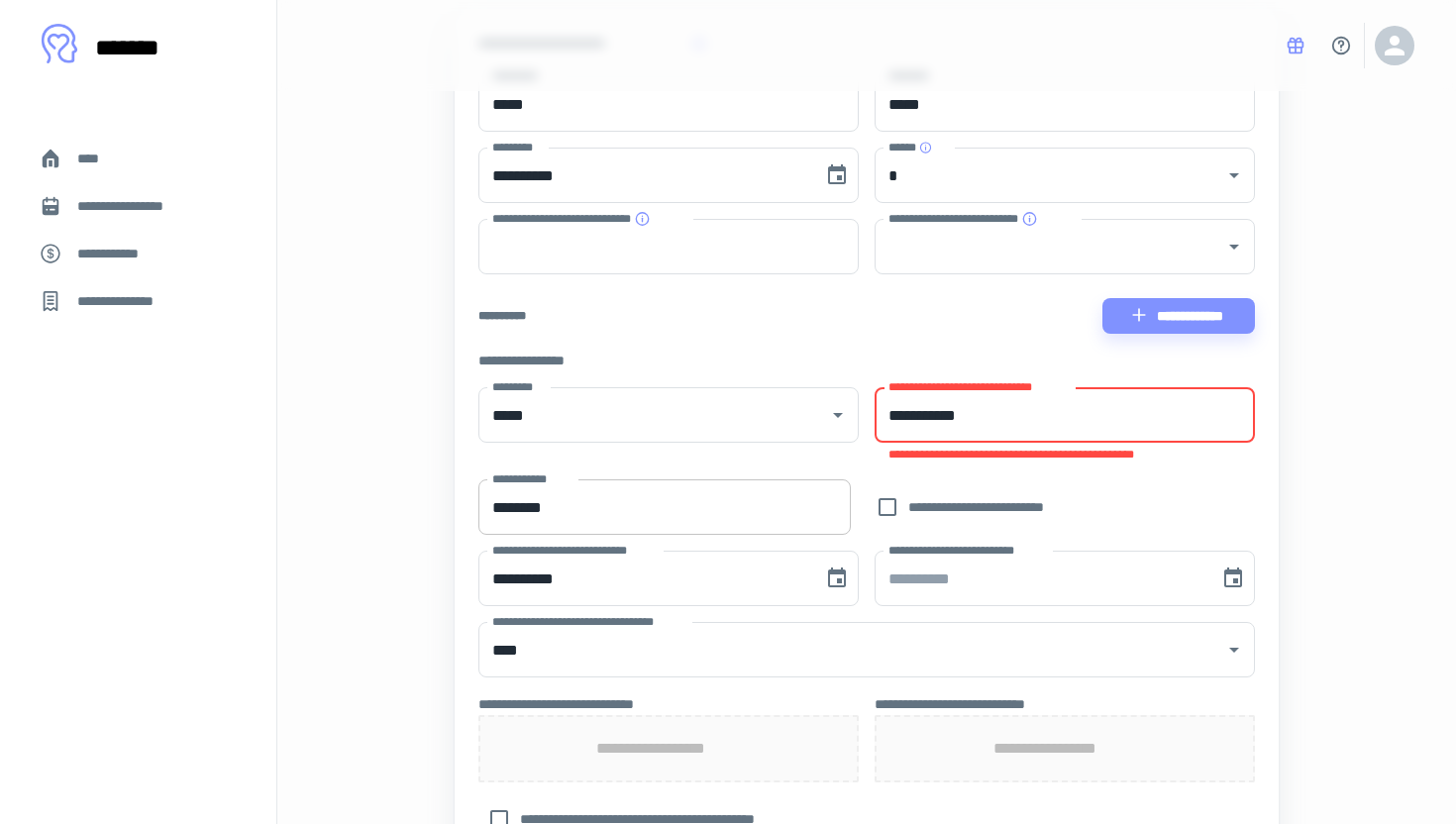 type on "**********" 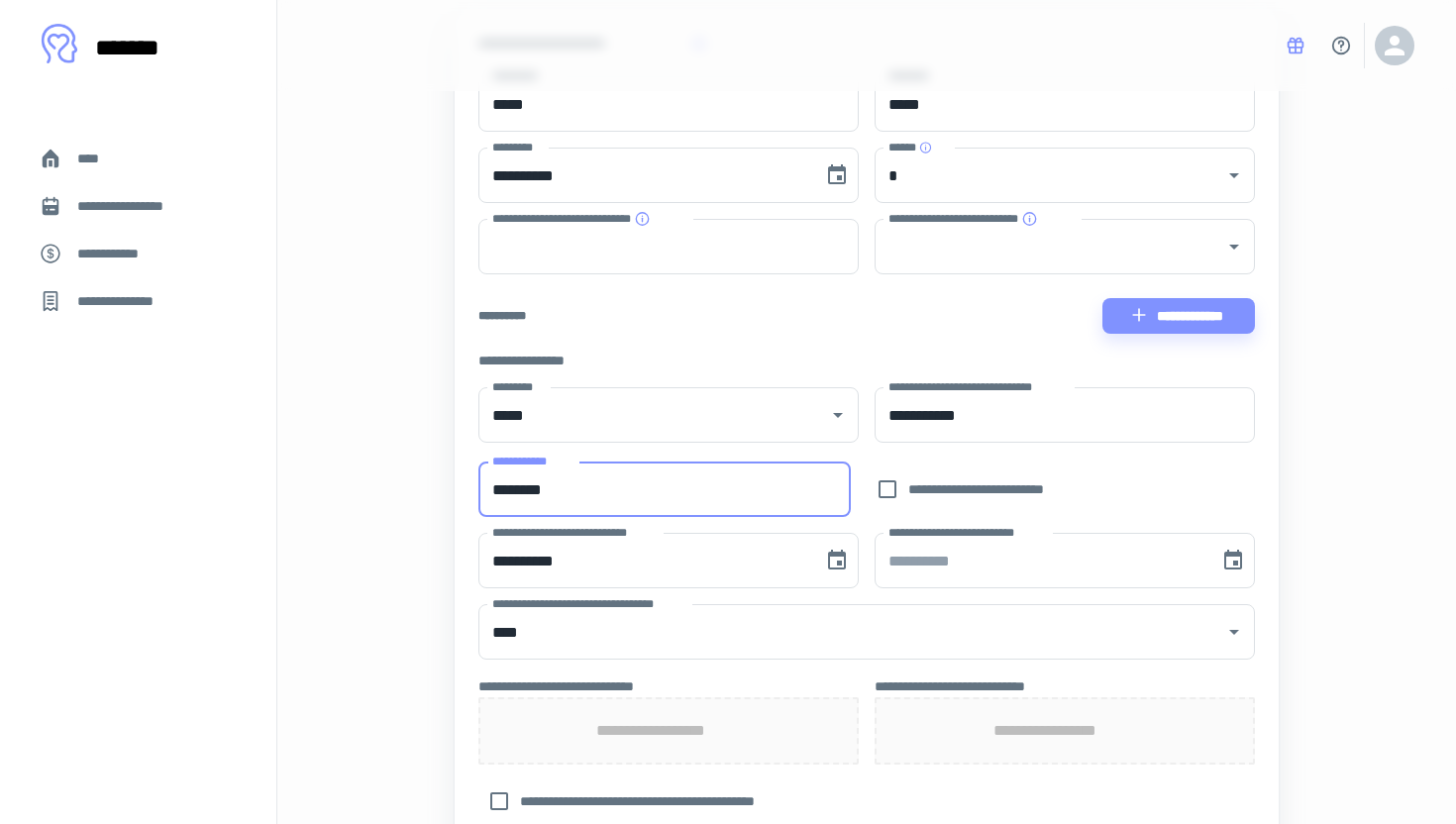 drag, startPoint x: 620, startPoint y: 511, endPoint x: 473, endPoint y: 500, distance: 147.41099 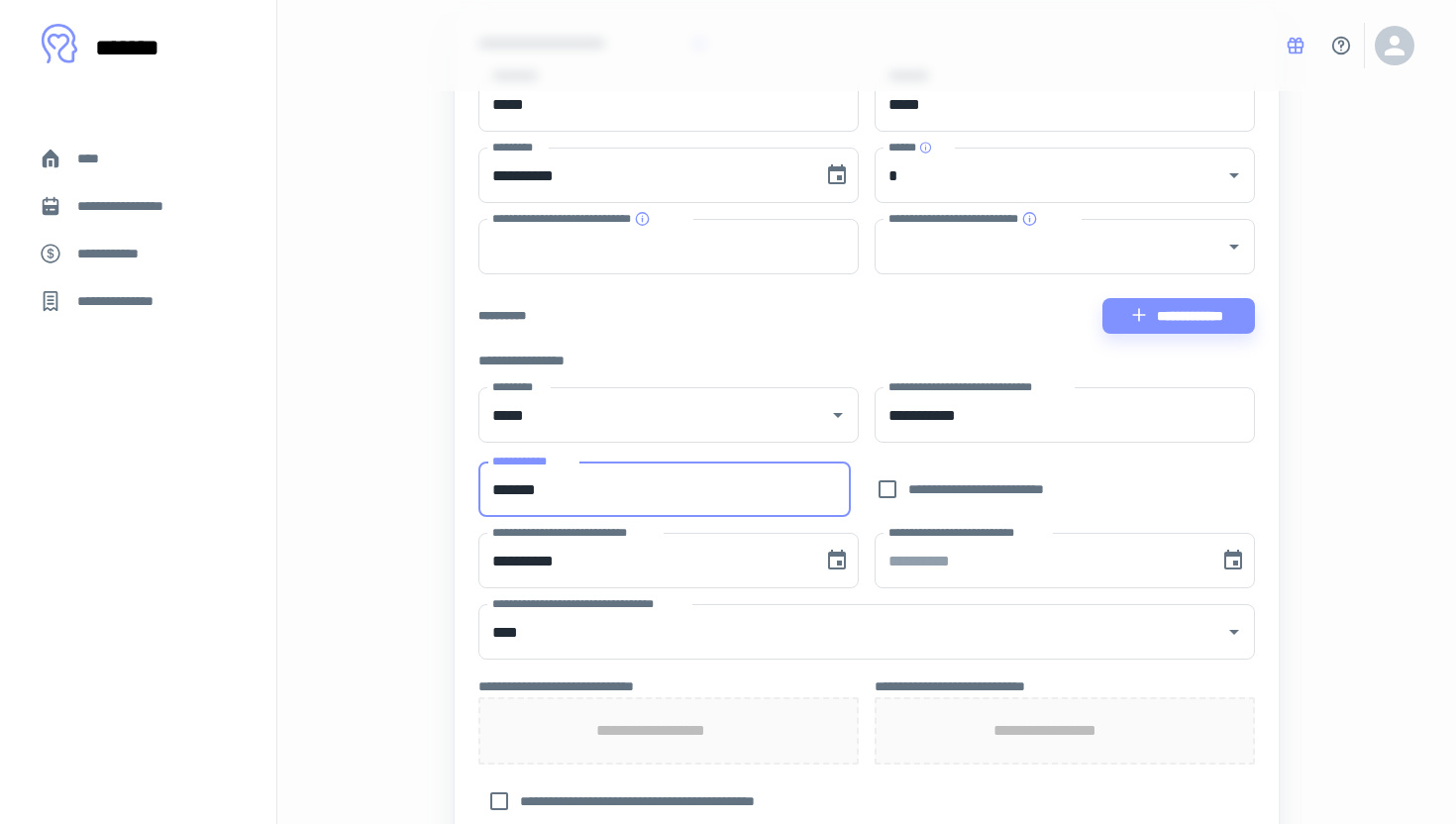 type on "*******" 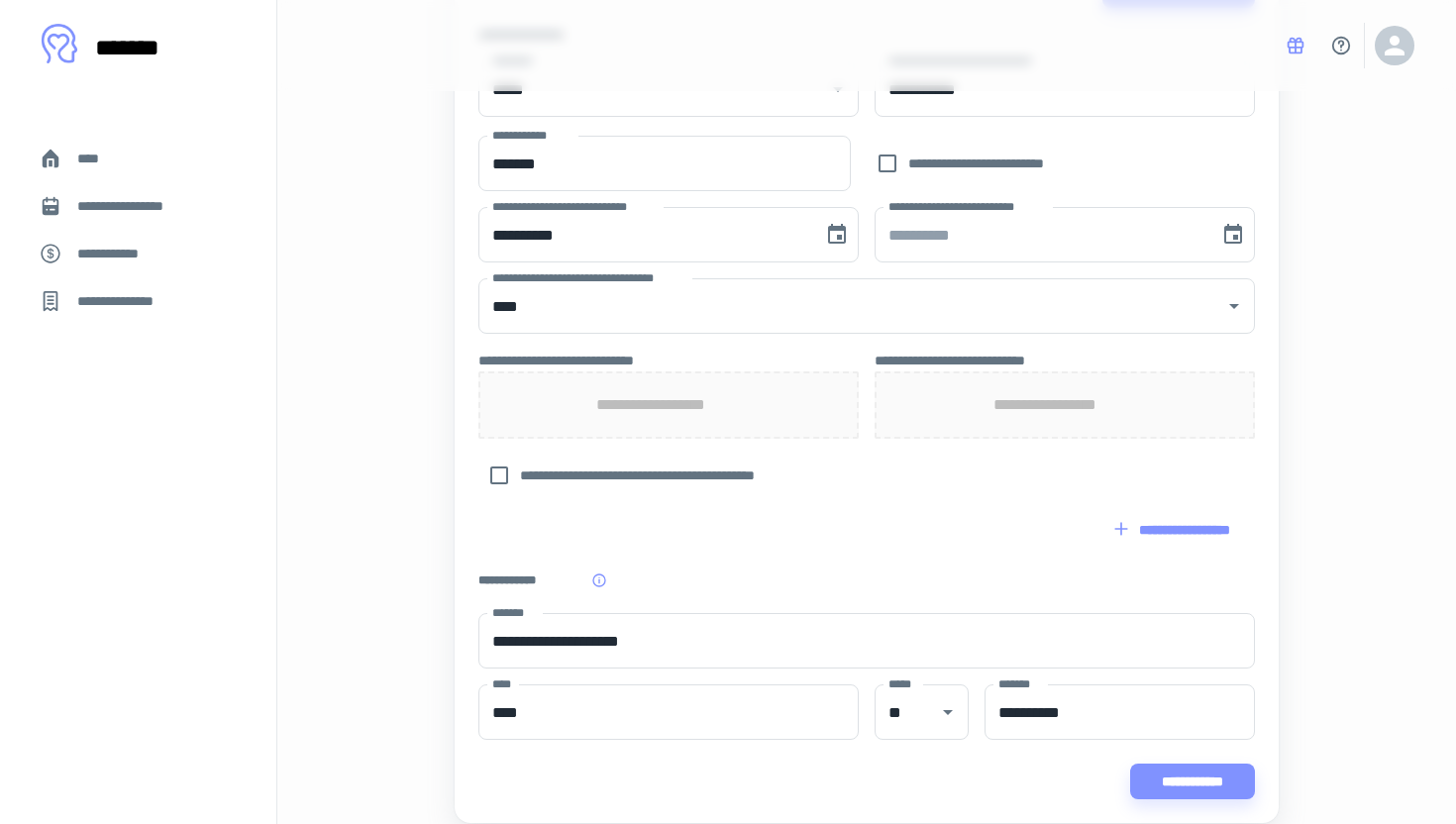 scroll, scrollTop: 567, scrollLeft: 0, axis: vertical 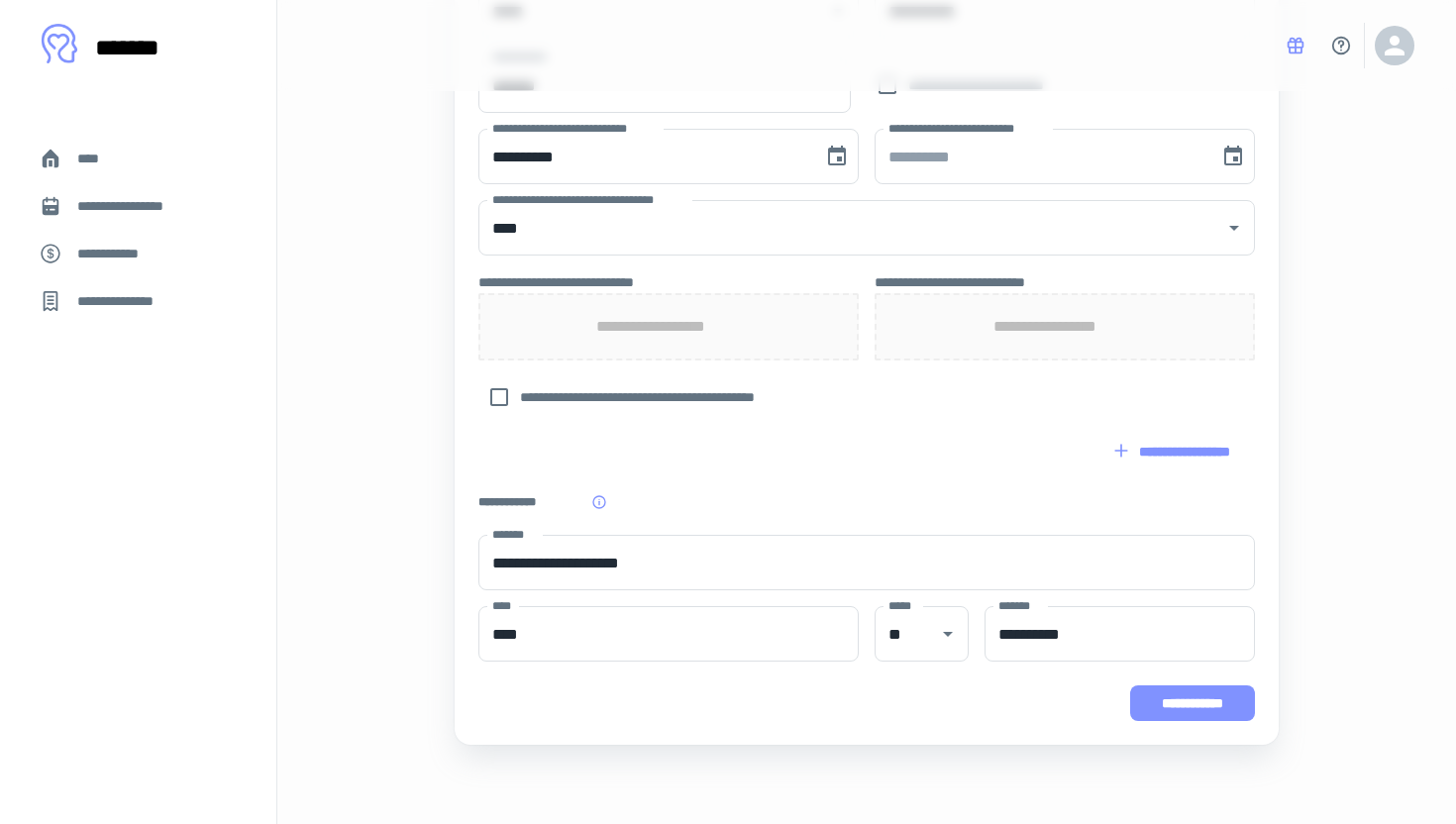 click on "**********" at bounding box center (1193, 703) 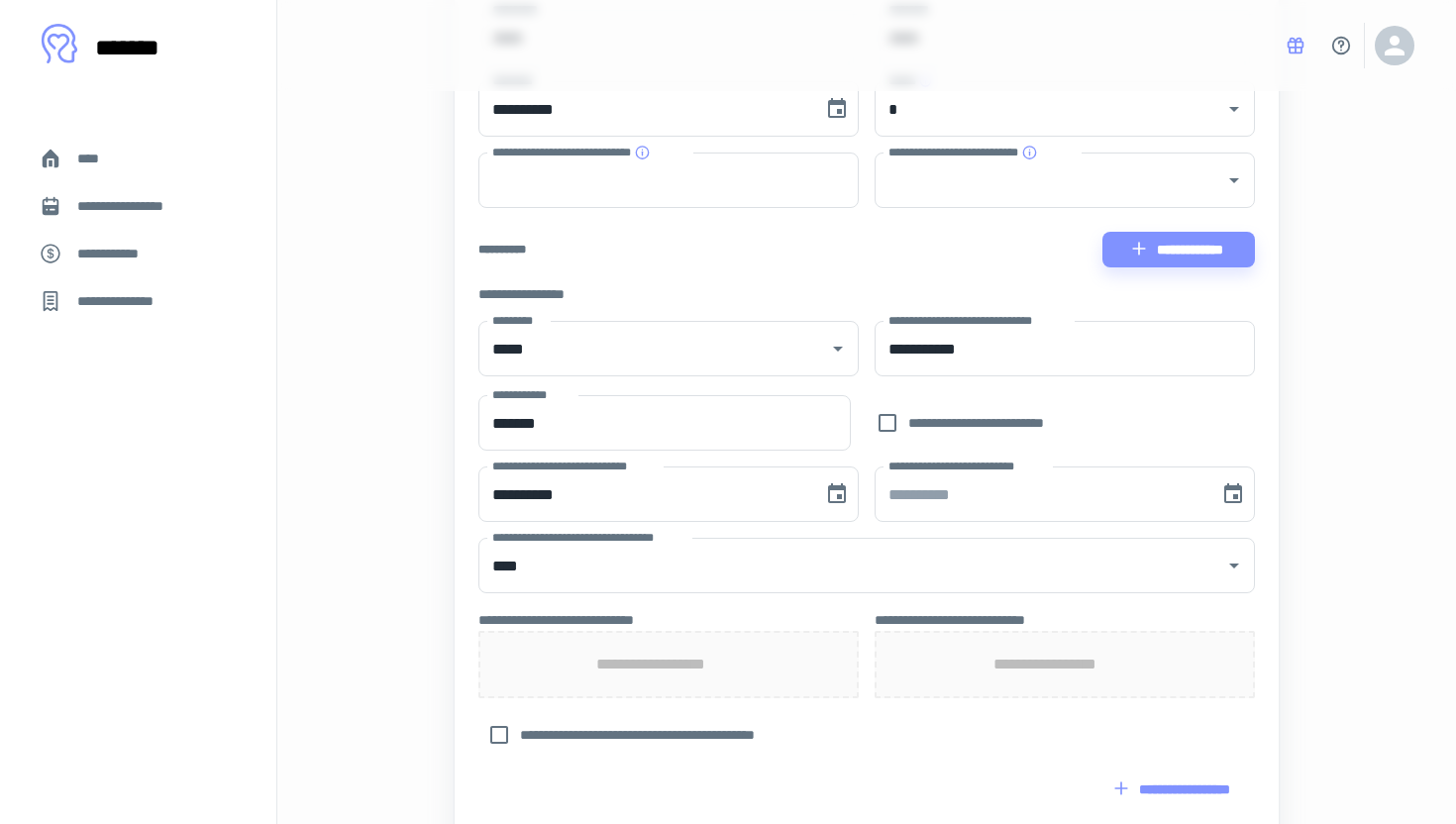 scroll, scrollTop: 567, scrollLeft: 0, axis: vertical 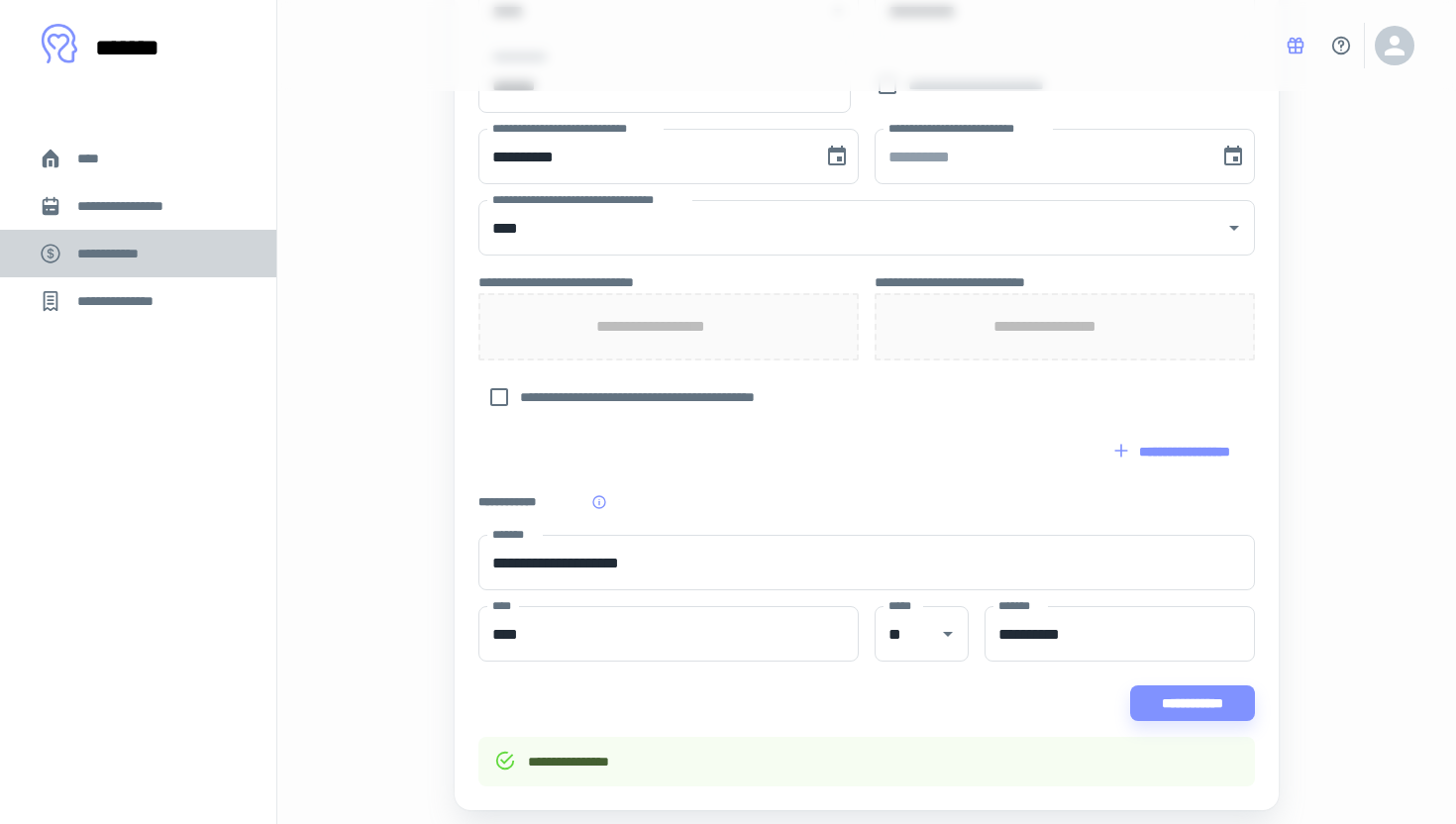 click on "**********" at bounding box center (118, 254) 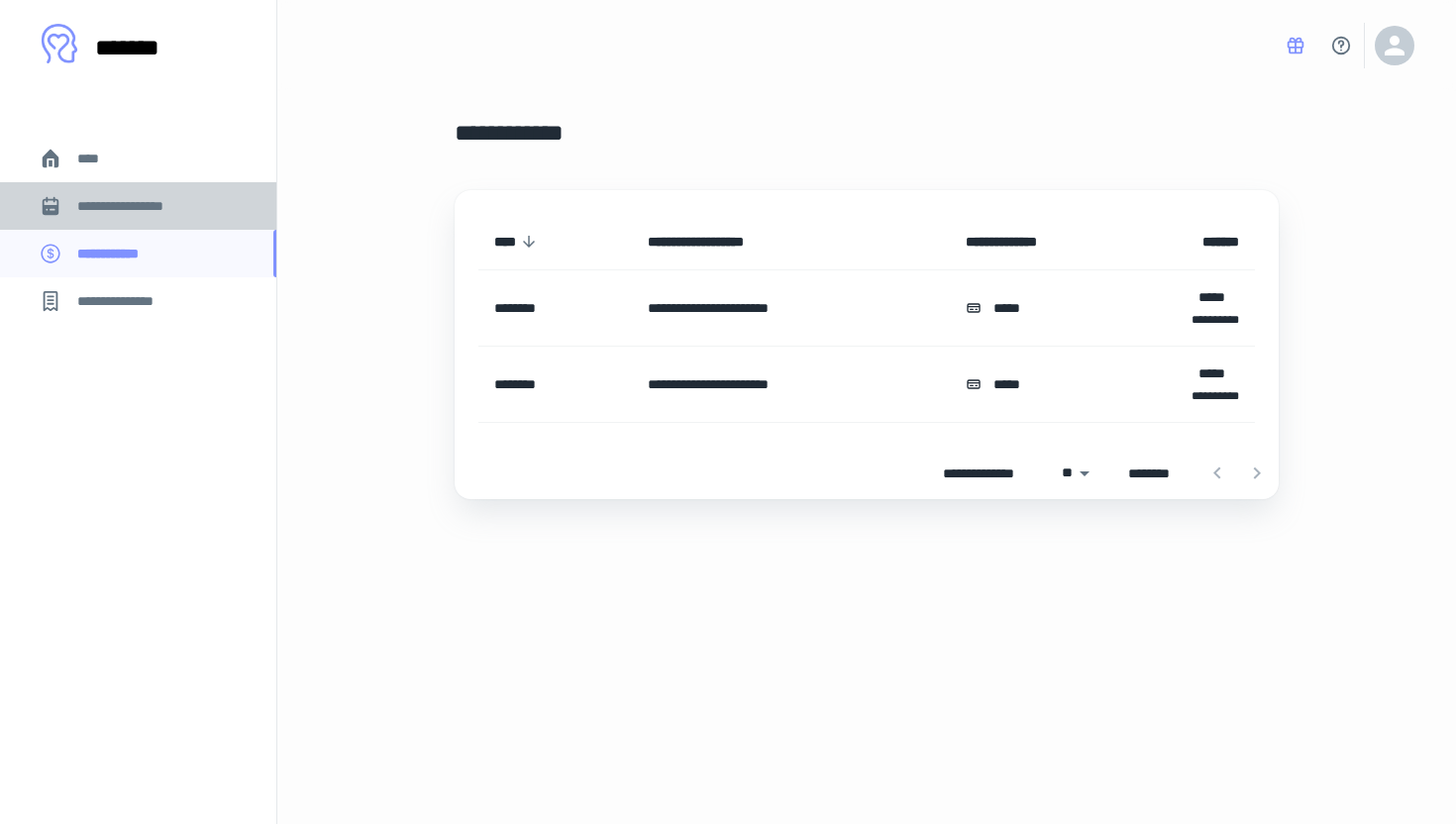 click on "**********" at bounding box center [138, 206] 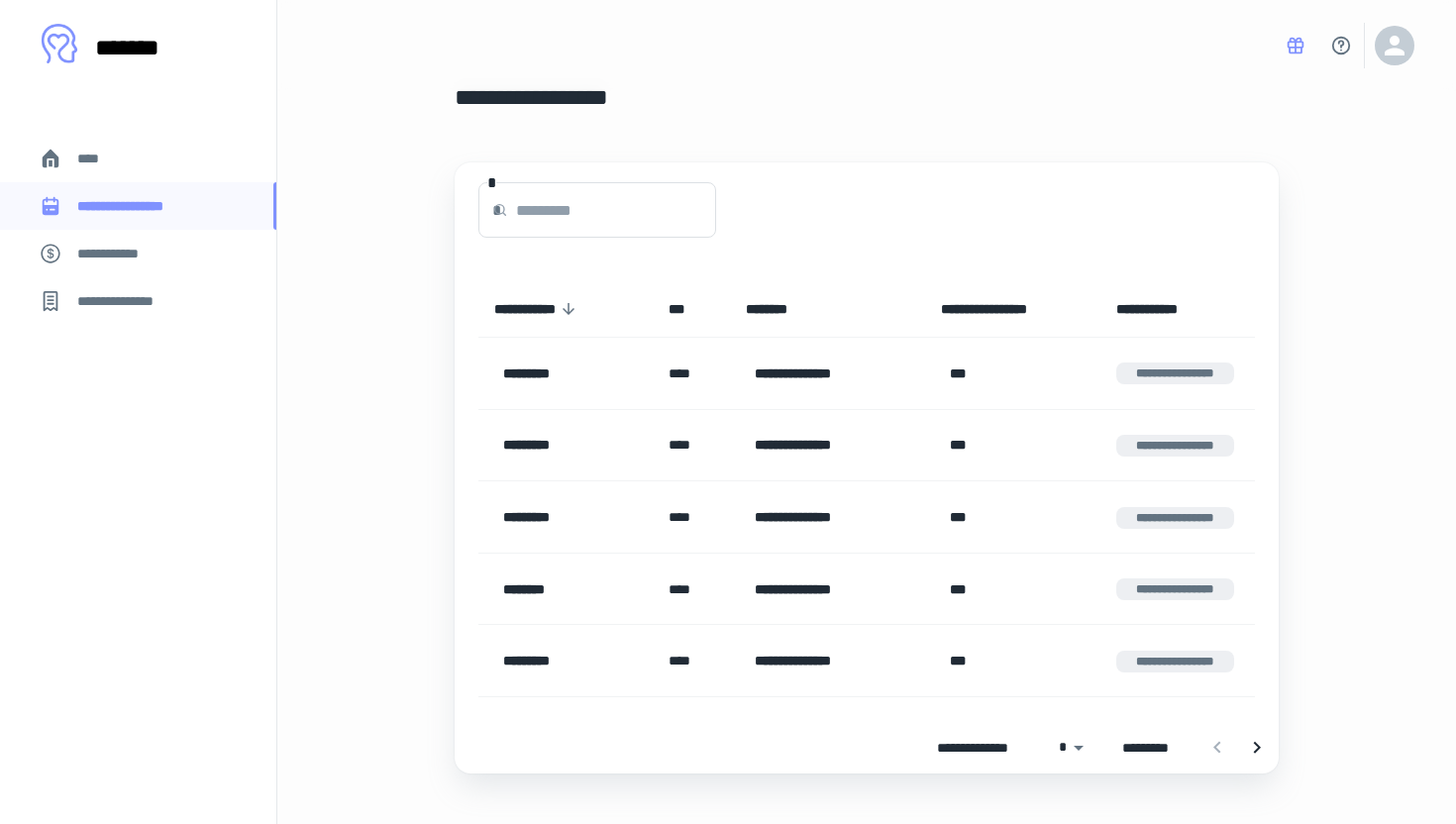 scroll, scrollTop: 33, scrollLeft: 0, axis: vertical 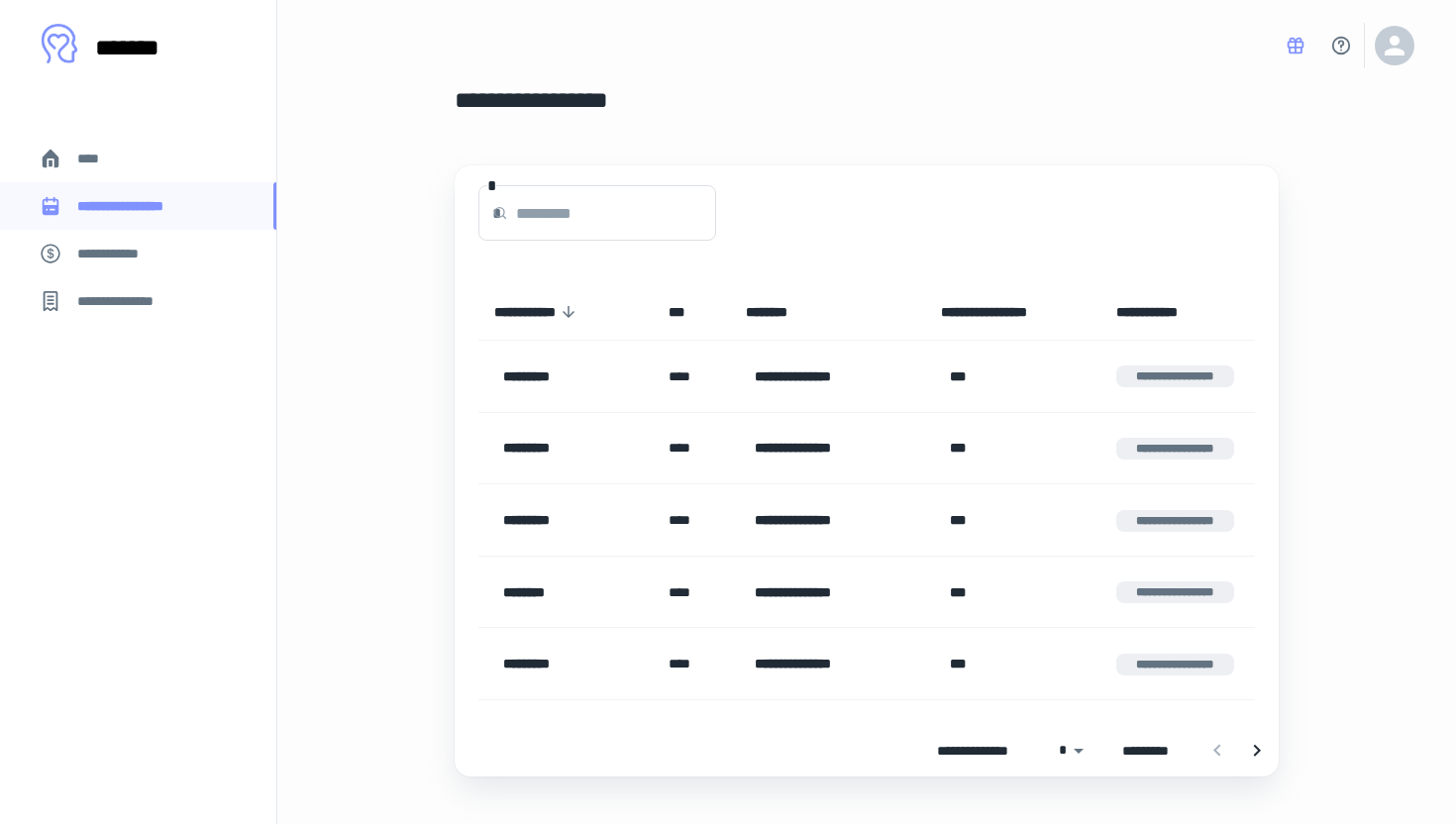 click on "****" at bounding box center (138, 158) 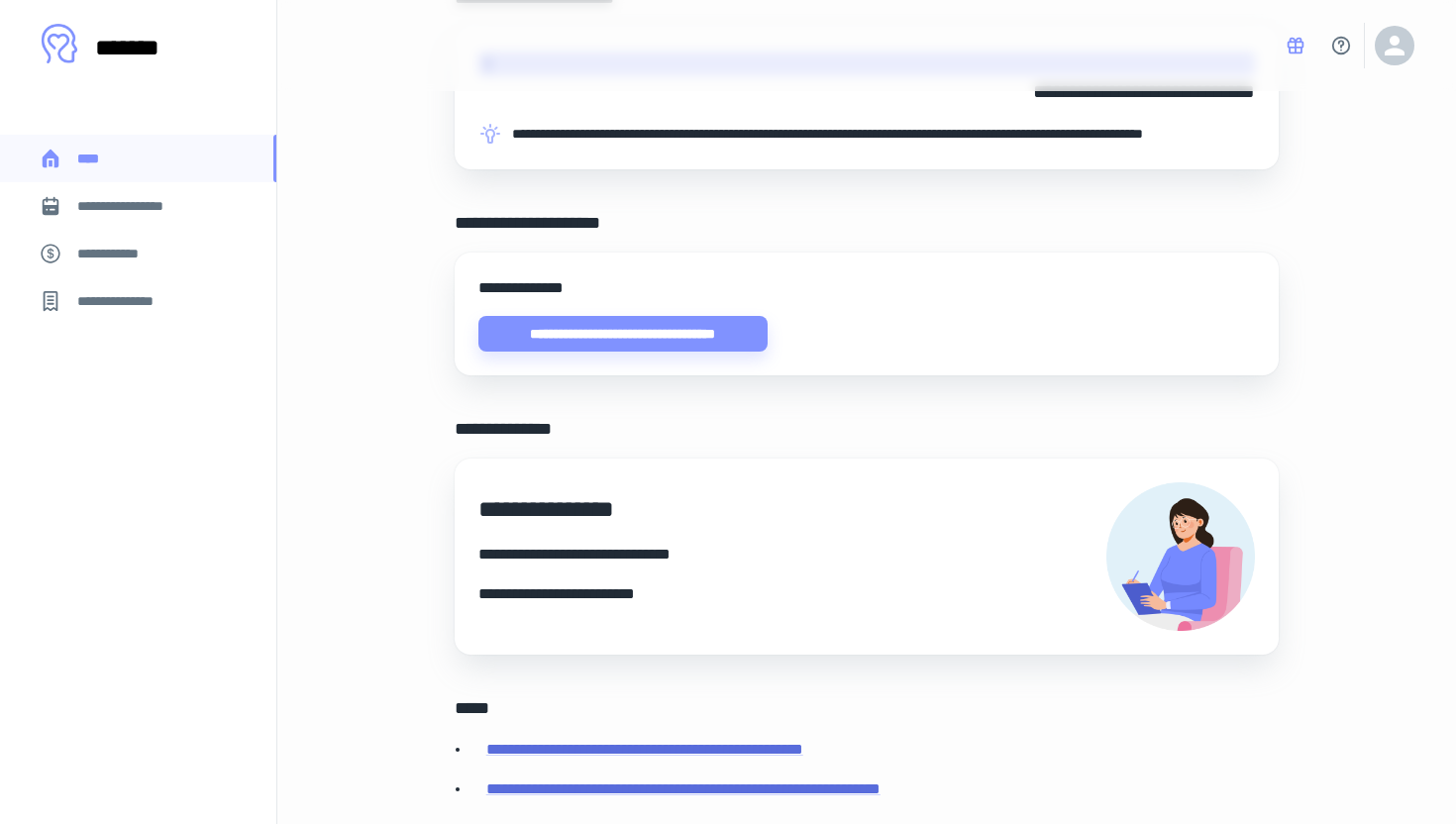 scroll, scrollTop: 629, scrollLeft: 0, axis: vertical 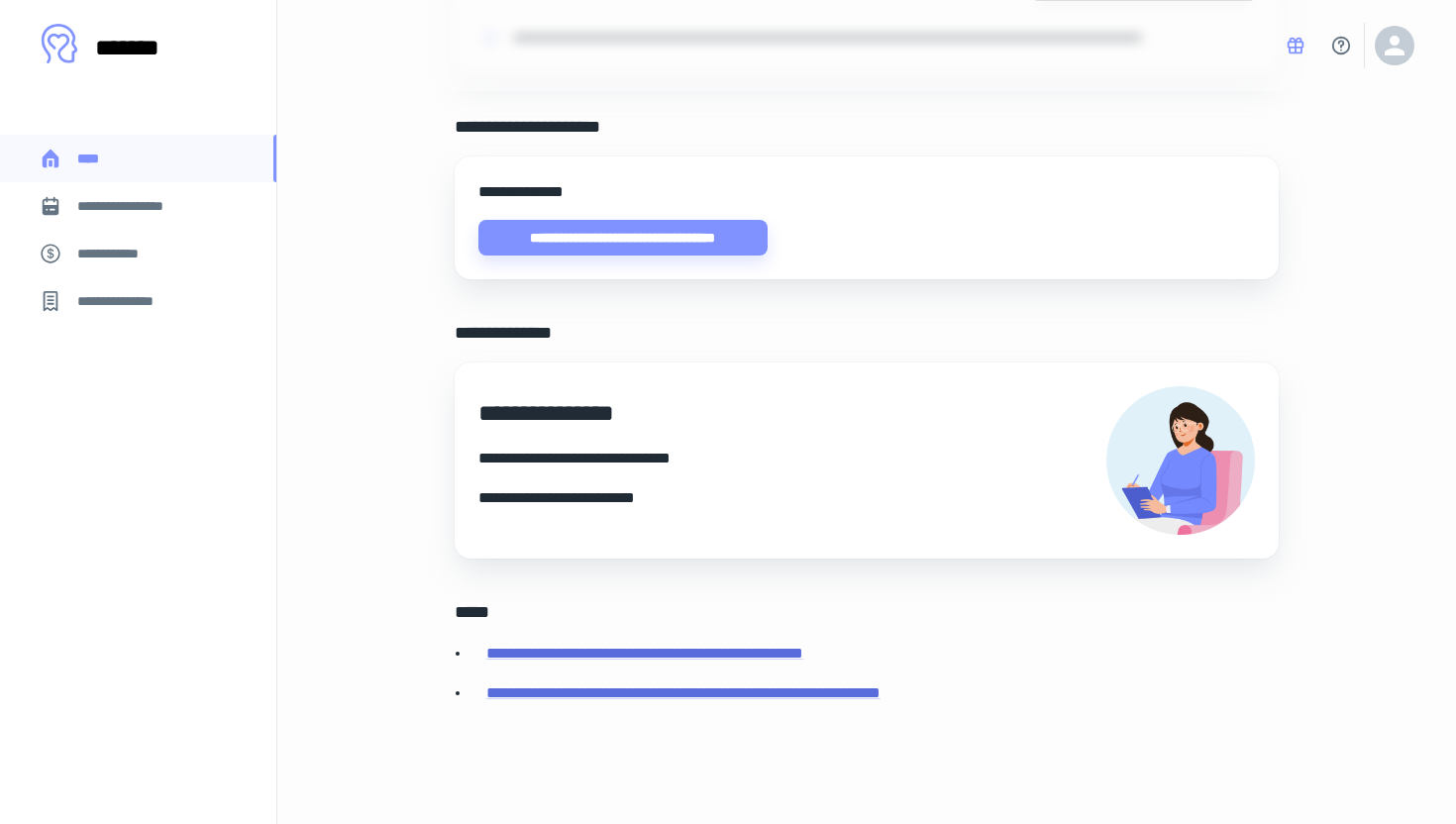 click on "**********" at bounding box center [118, 254] 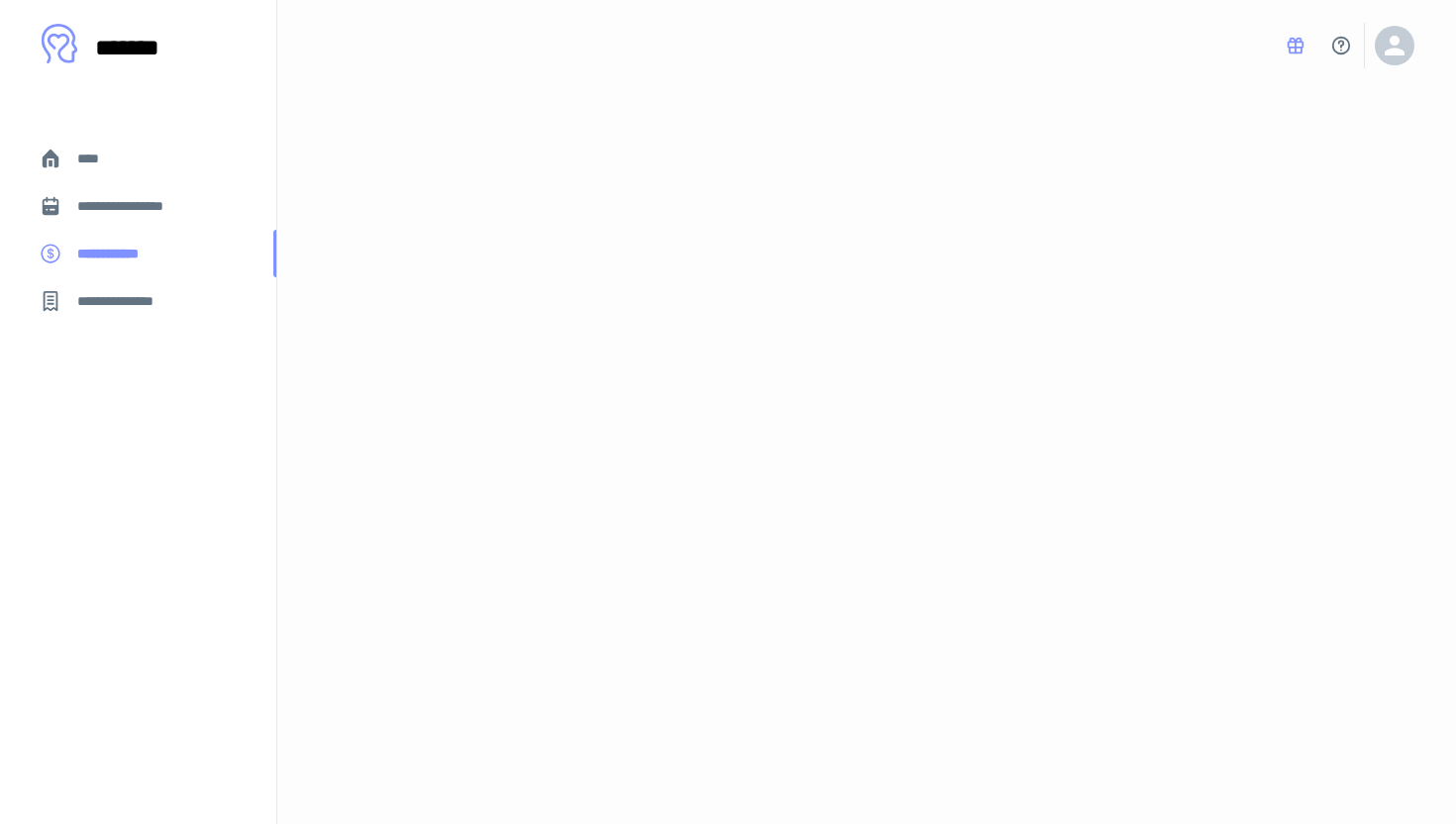scroll, scrollTop: 0, scrollLeft: 0, axis: both 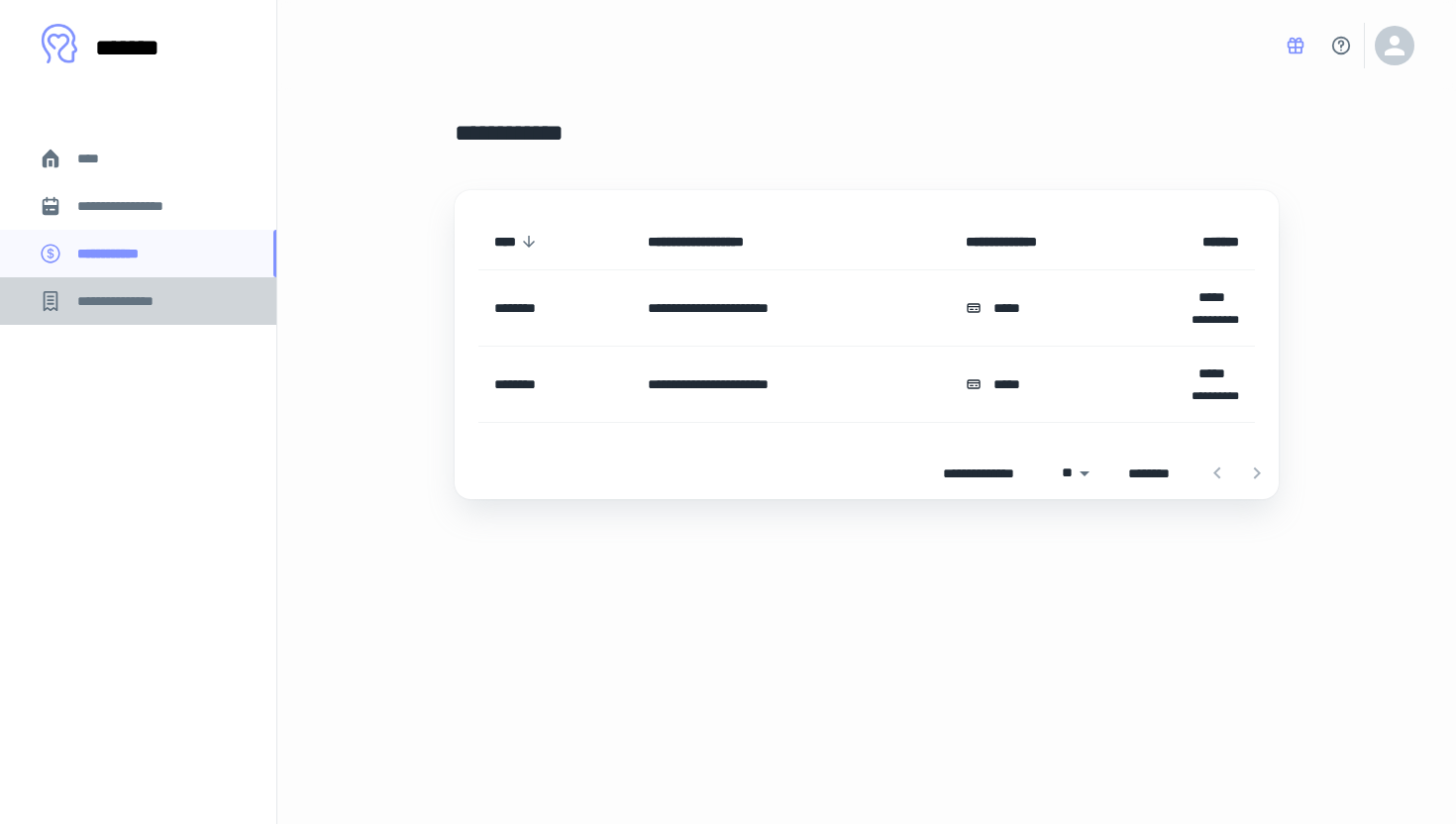 click on "**********" at bounding box center (126, 301) 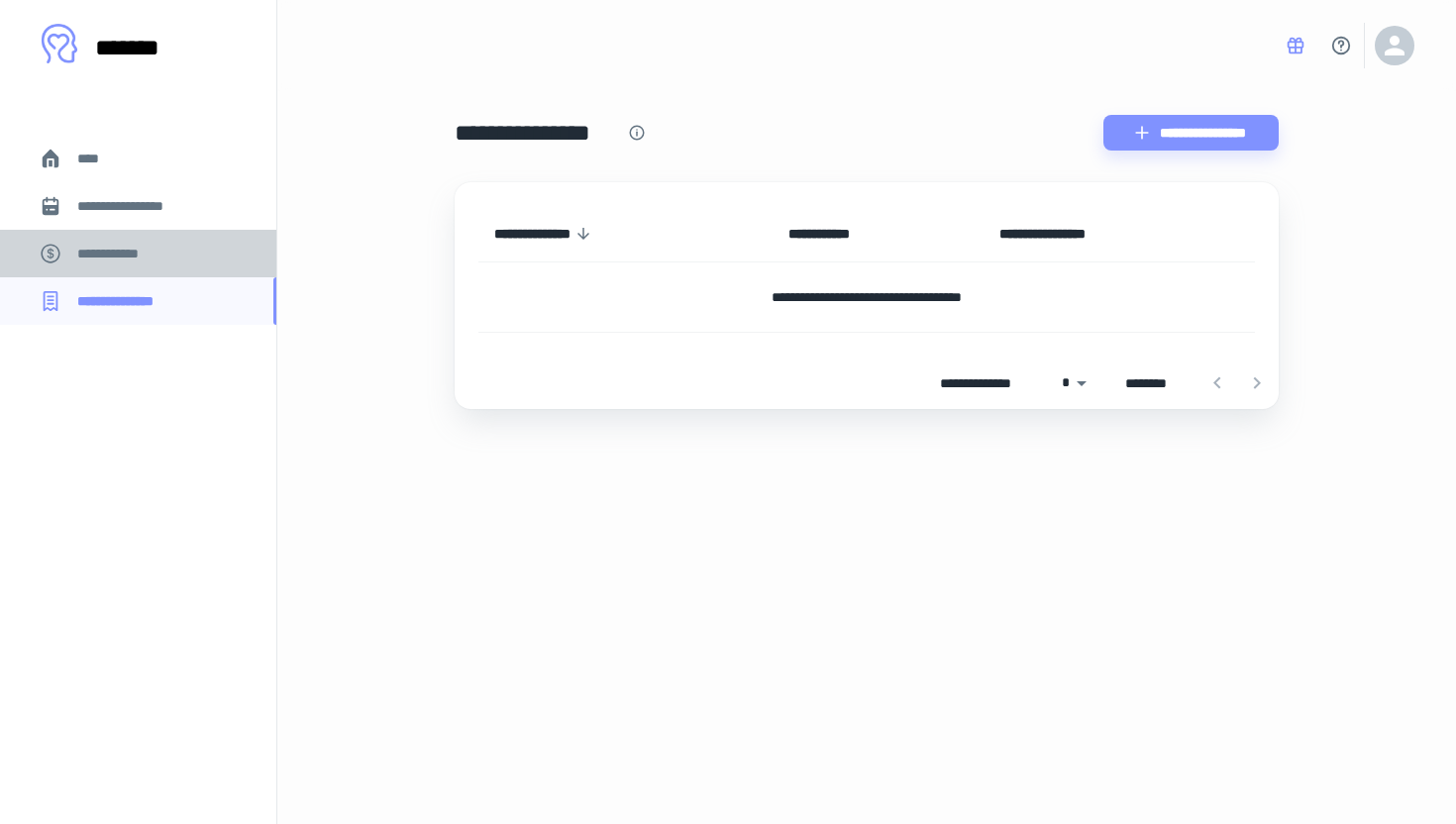 click on "**********" at bounding box center [118, 254] 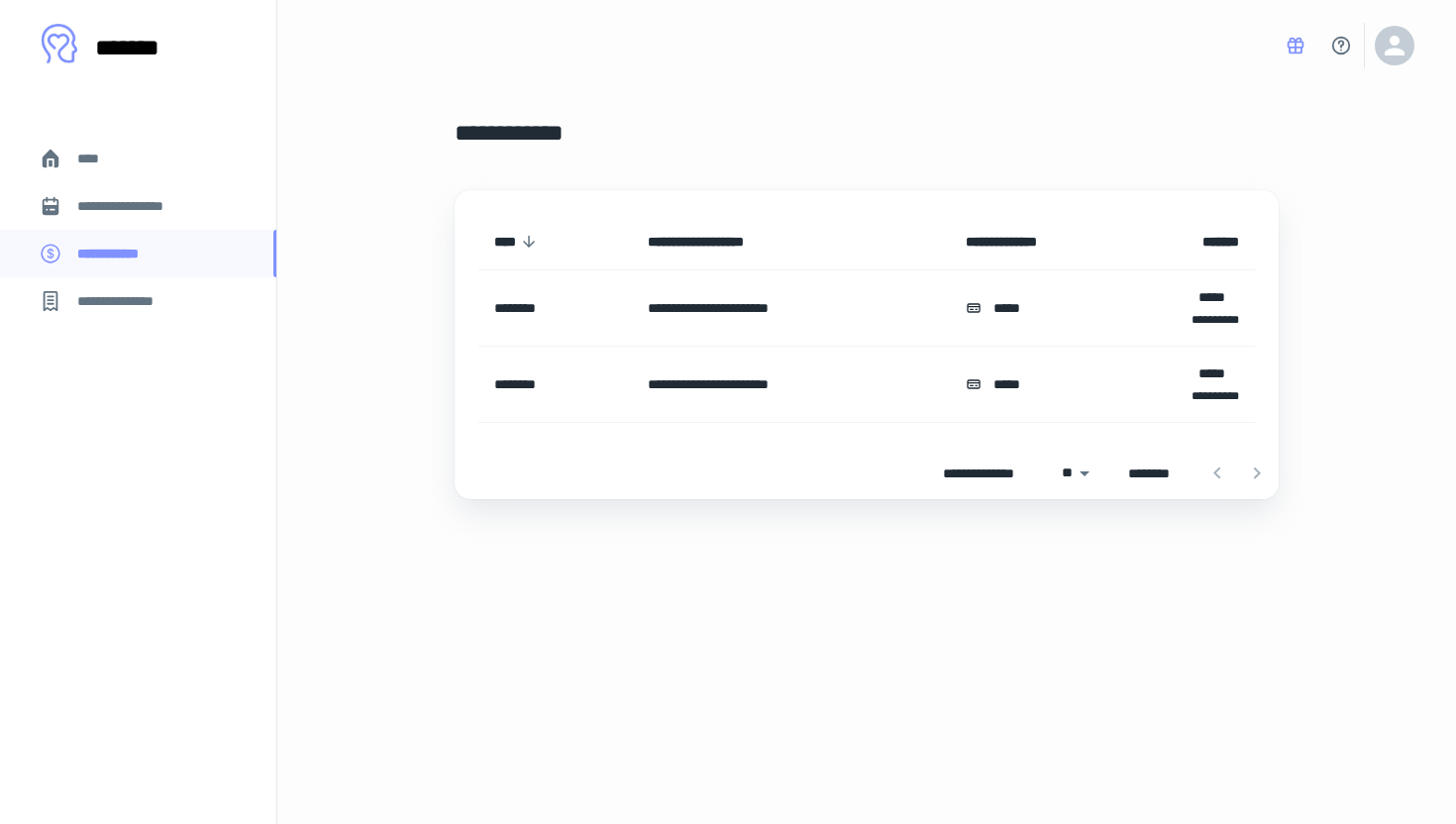 click on "**********" at bounding box center (135, 206) 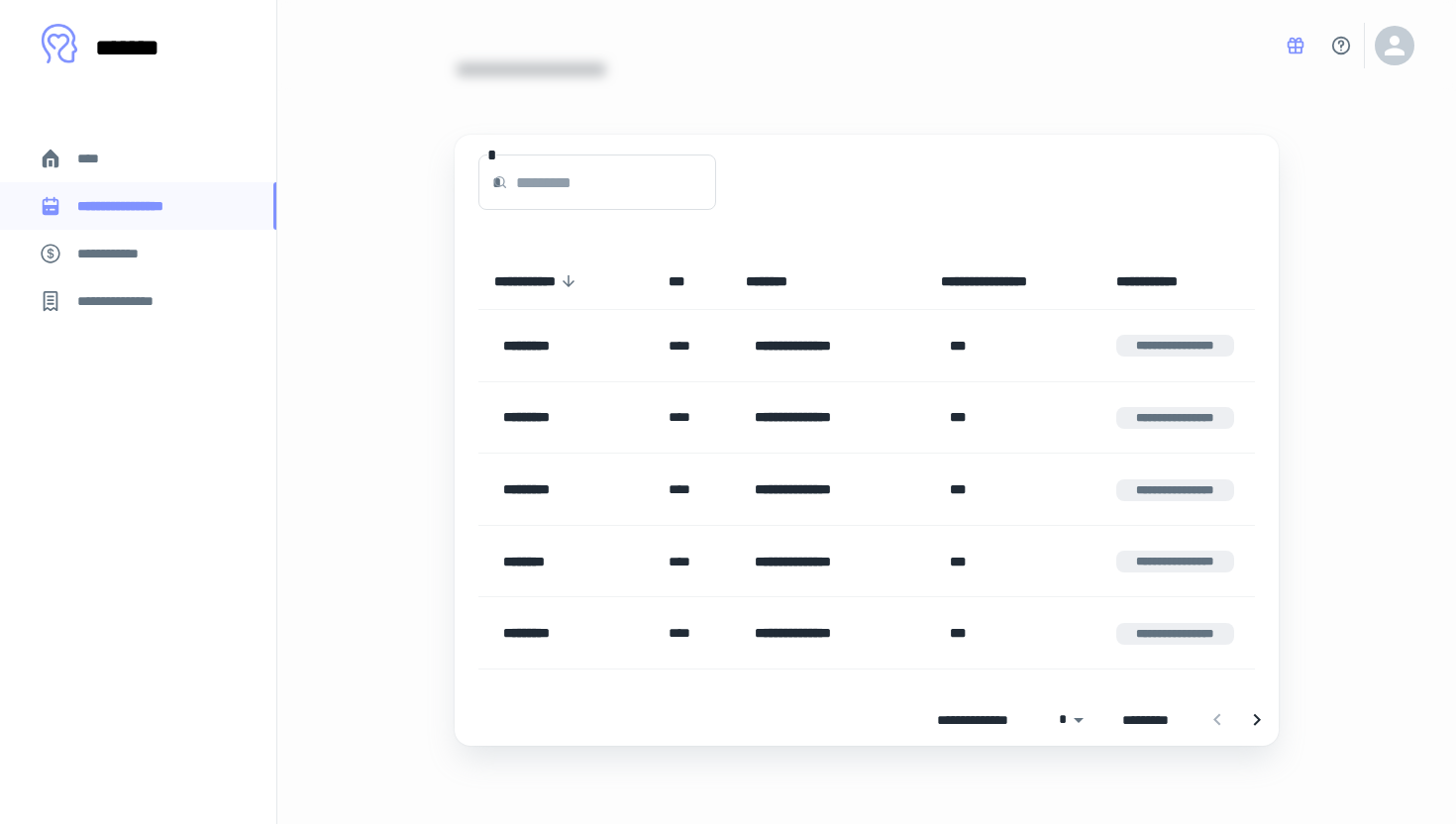 scroll, scrollTop: 64, scrollLeft: 0, axis: vertical 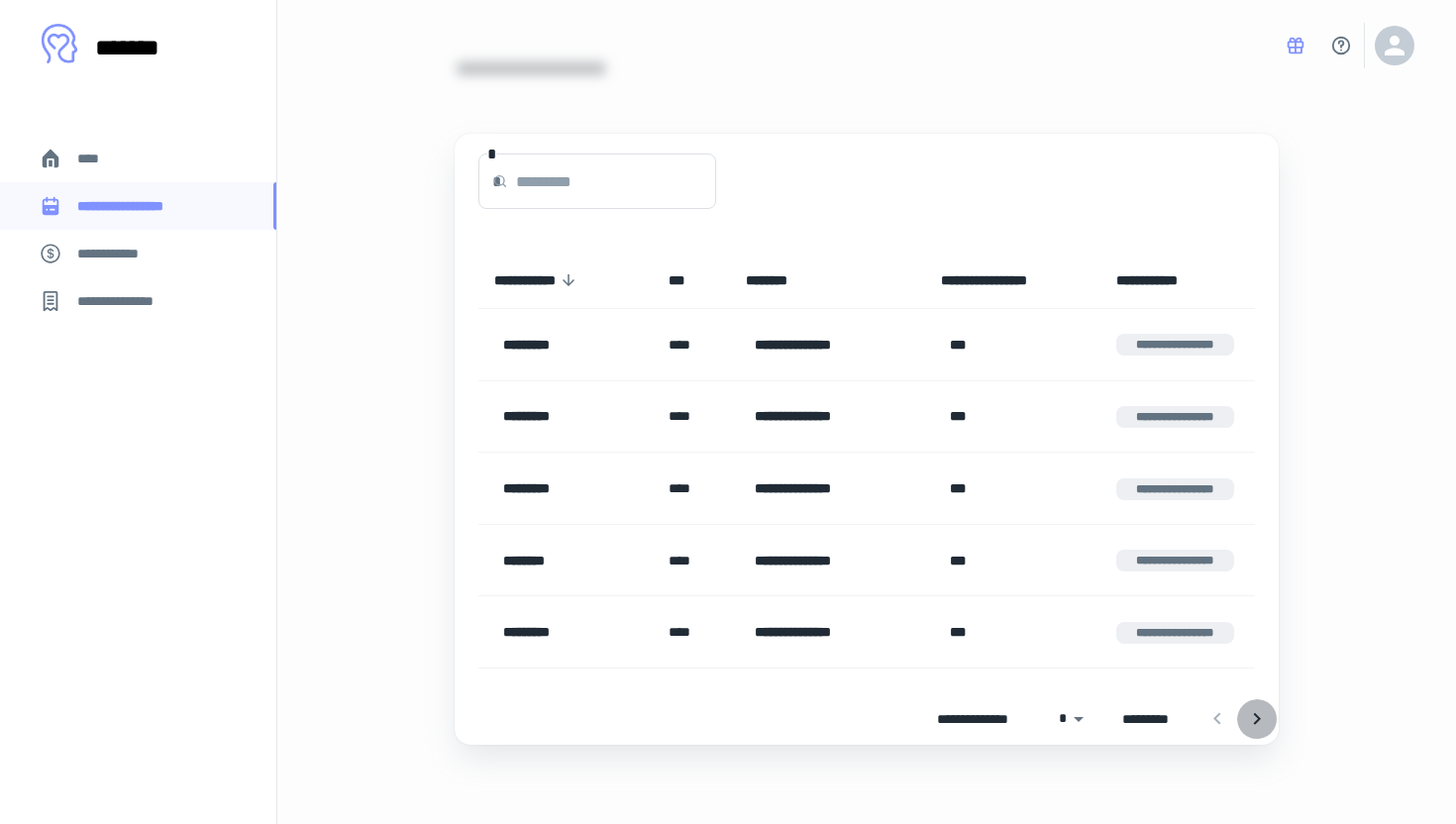 click 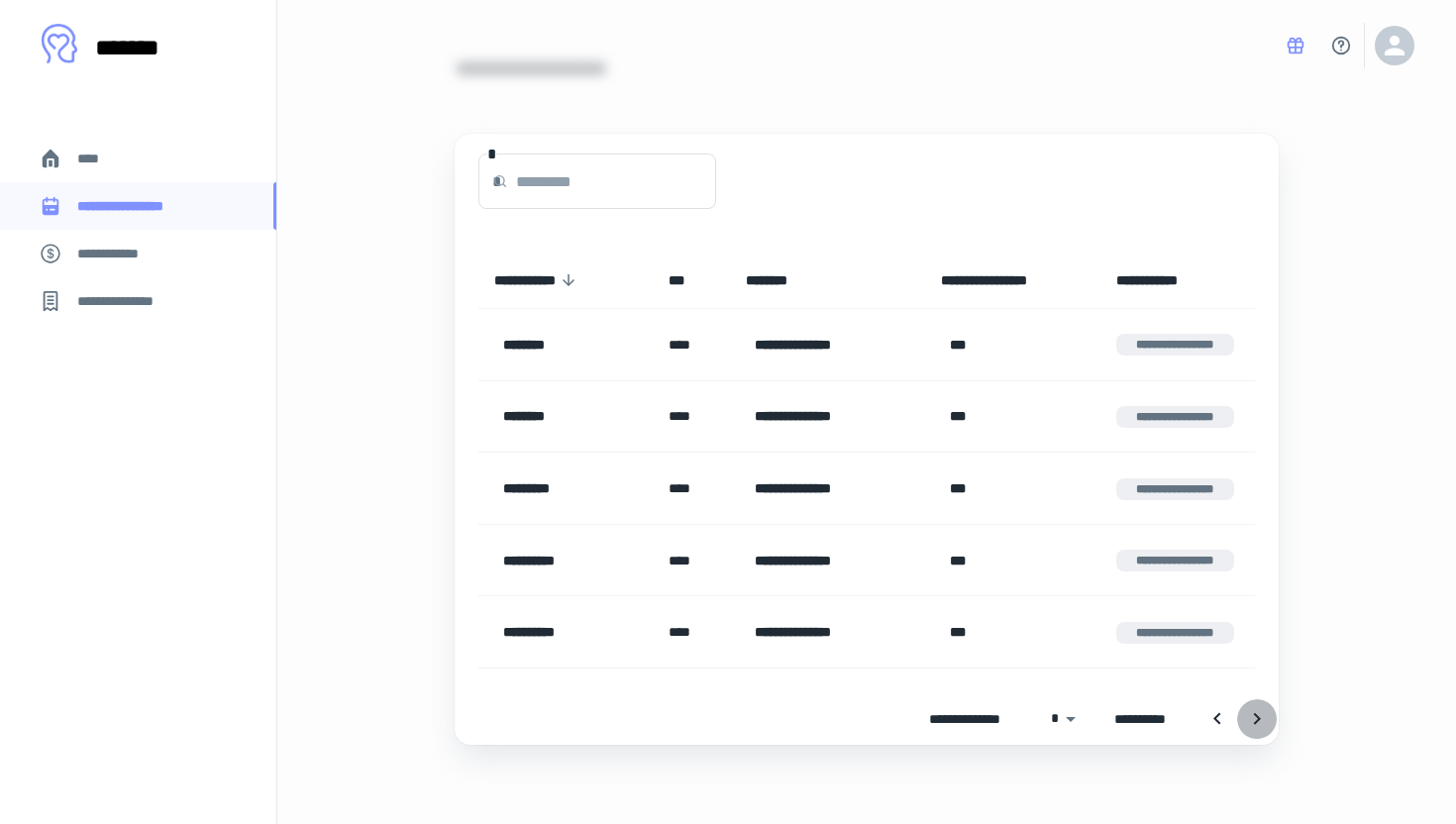 click 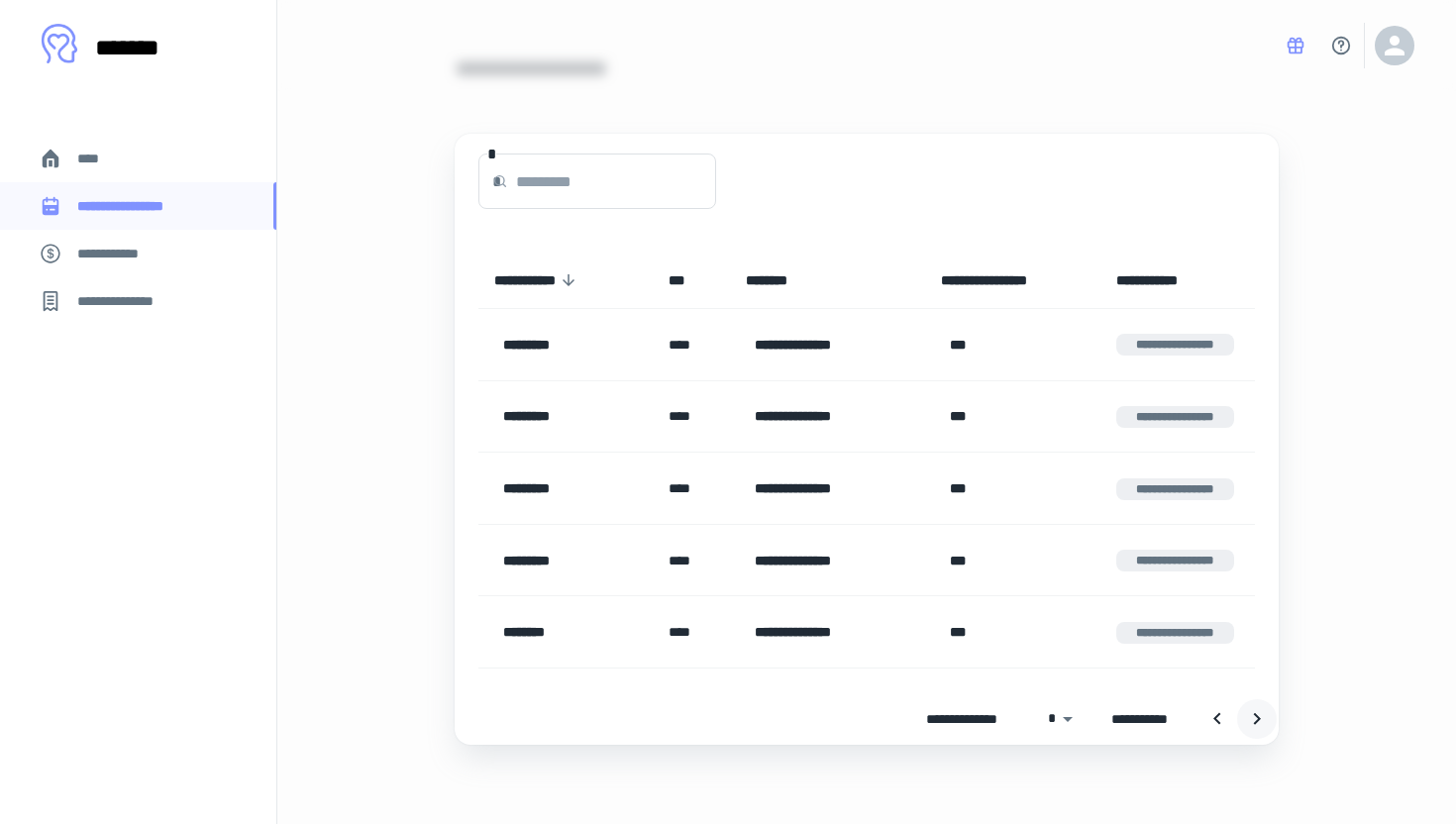 click 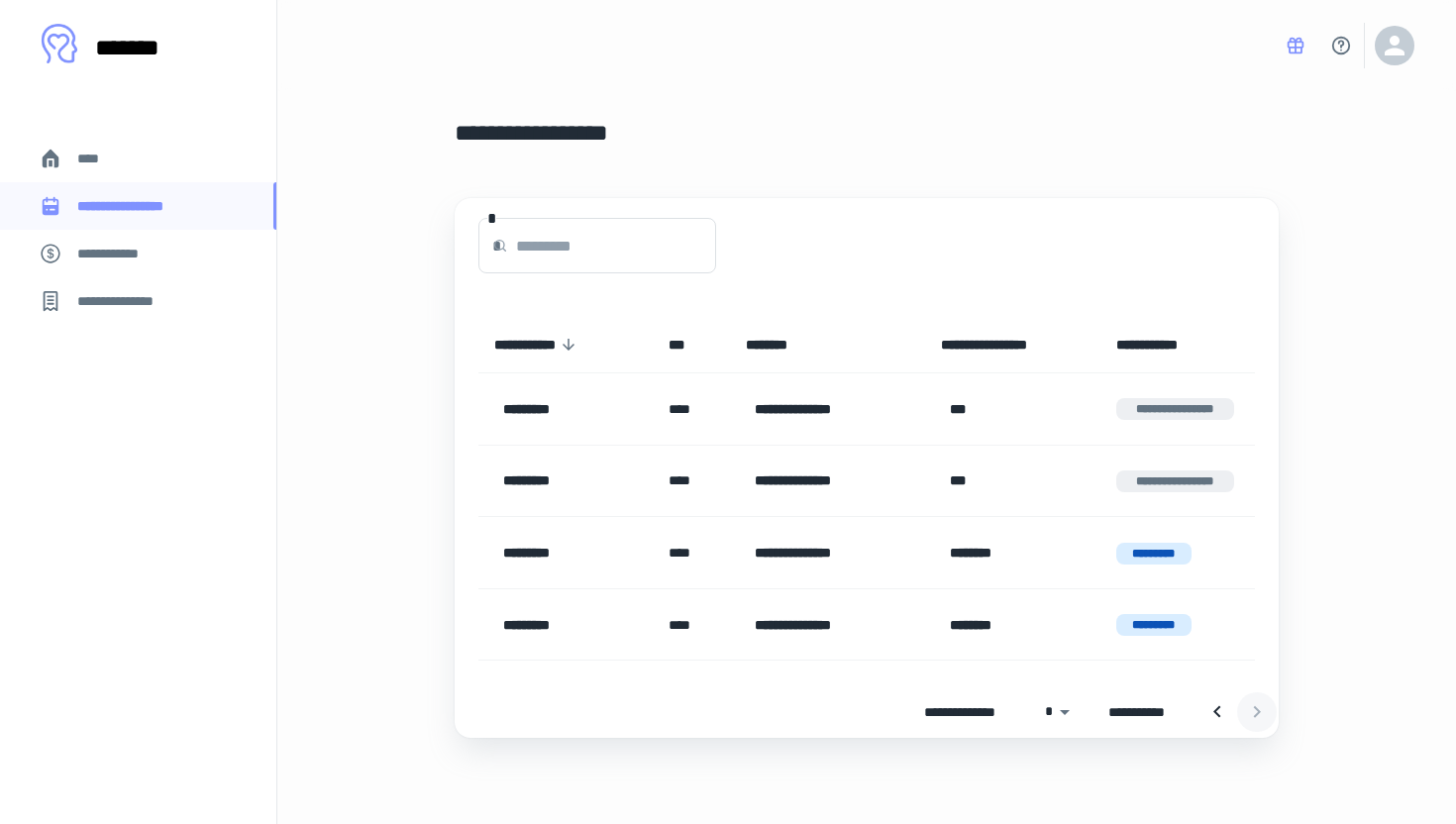 scroll, scrollTop: 0, scrollLeft: 0, axis: both 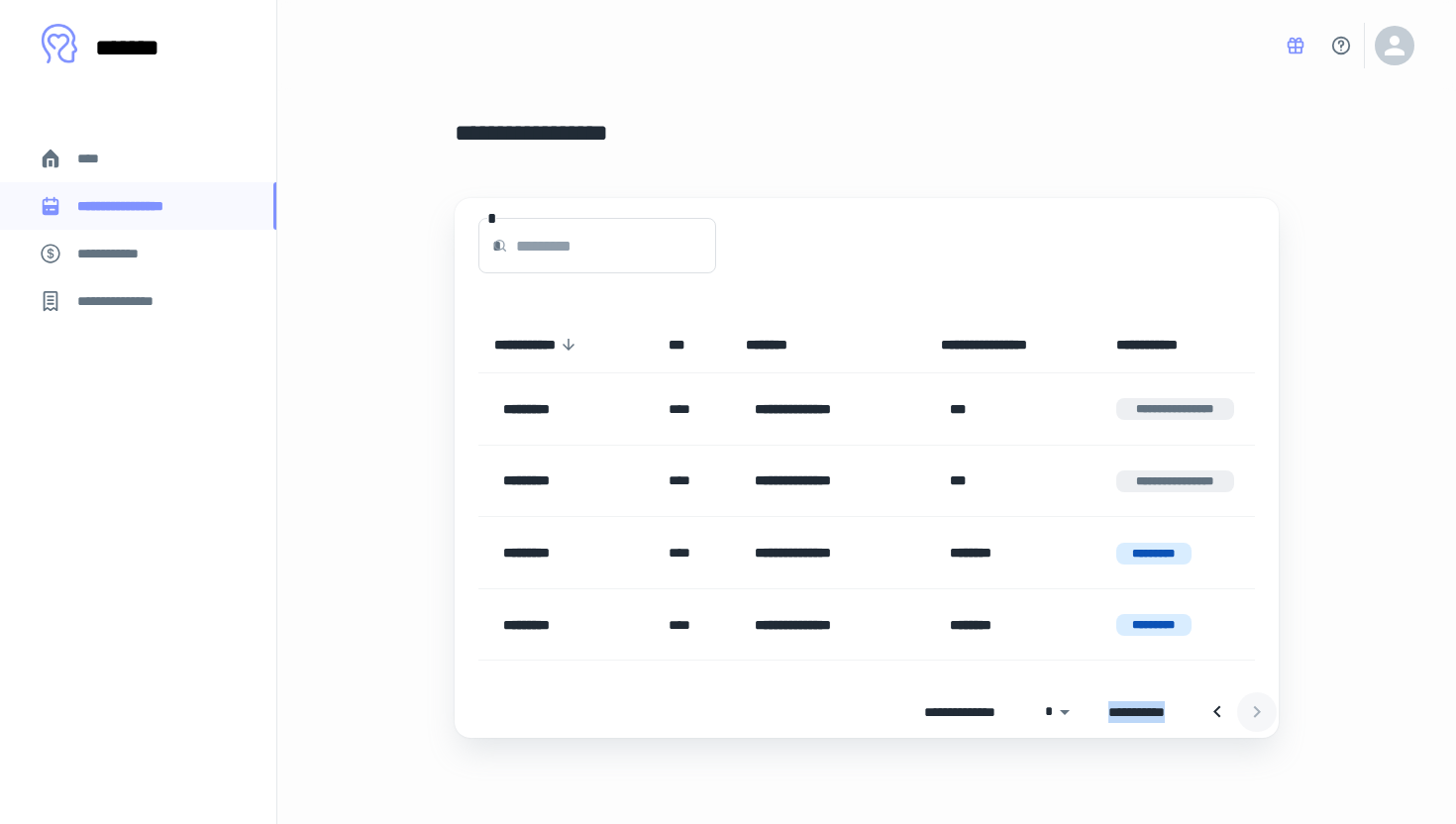 click at bounding box center (1237, 712) 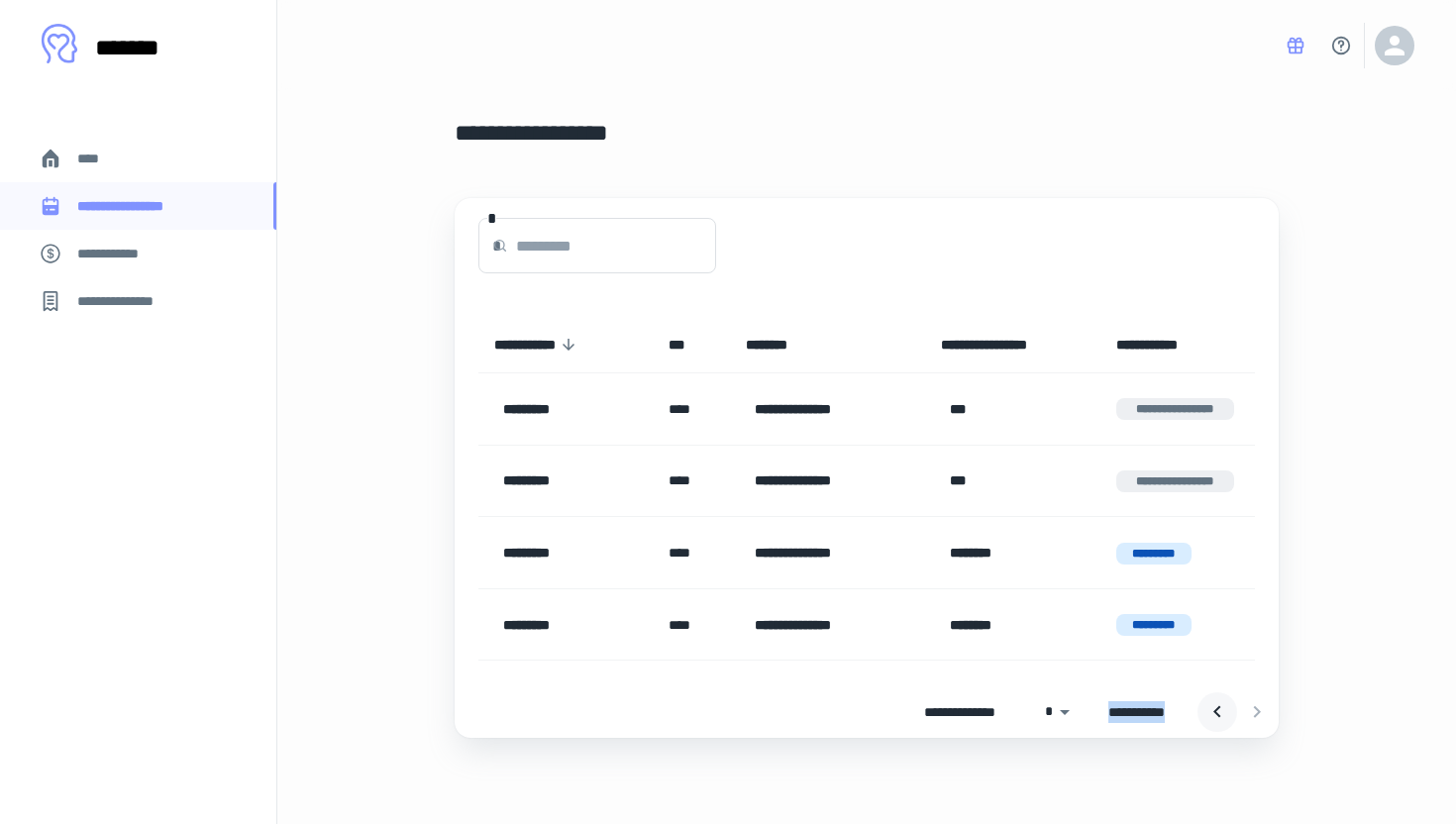 click 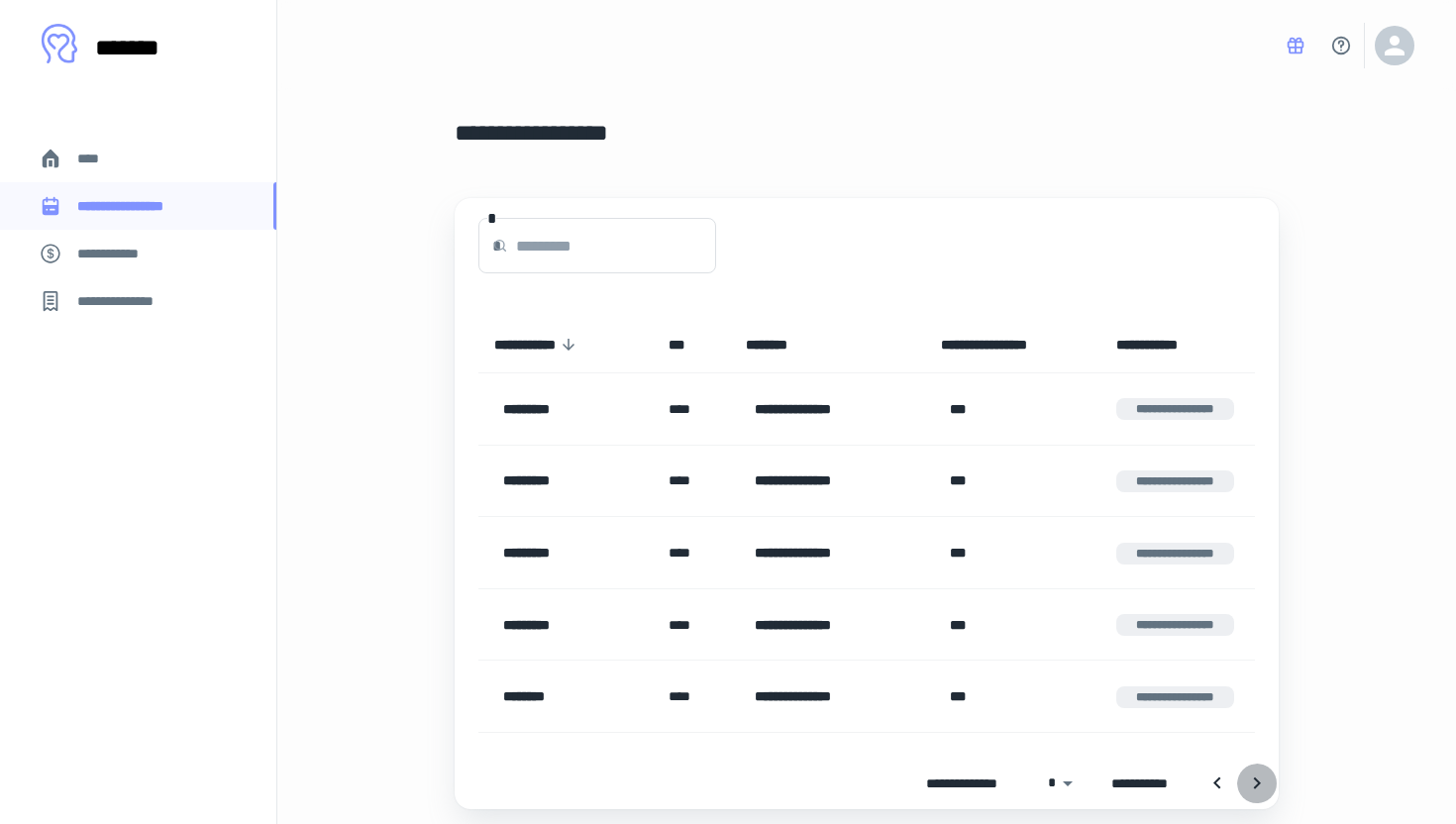 click 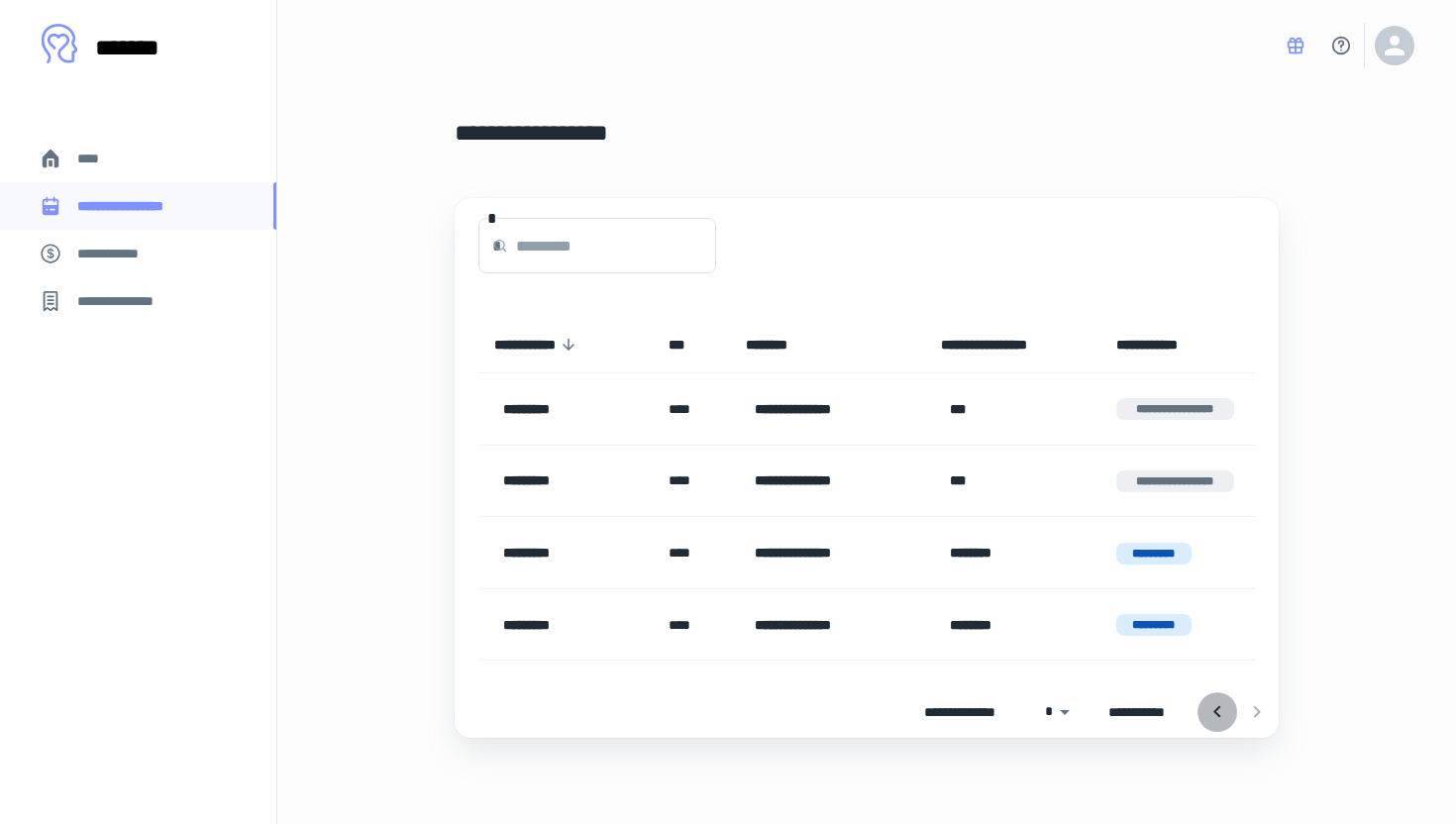 click 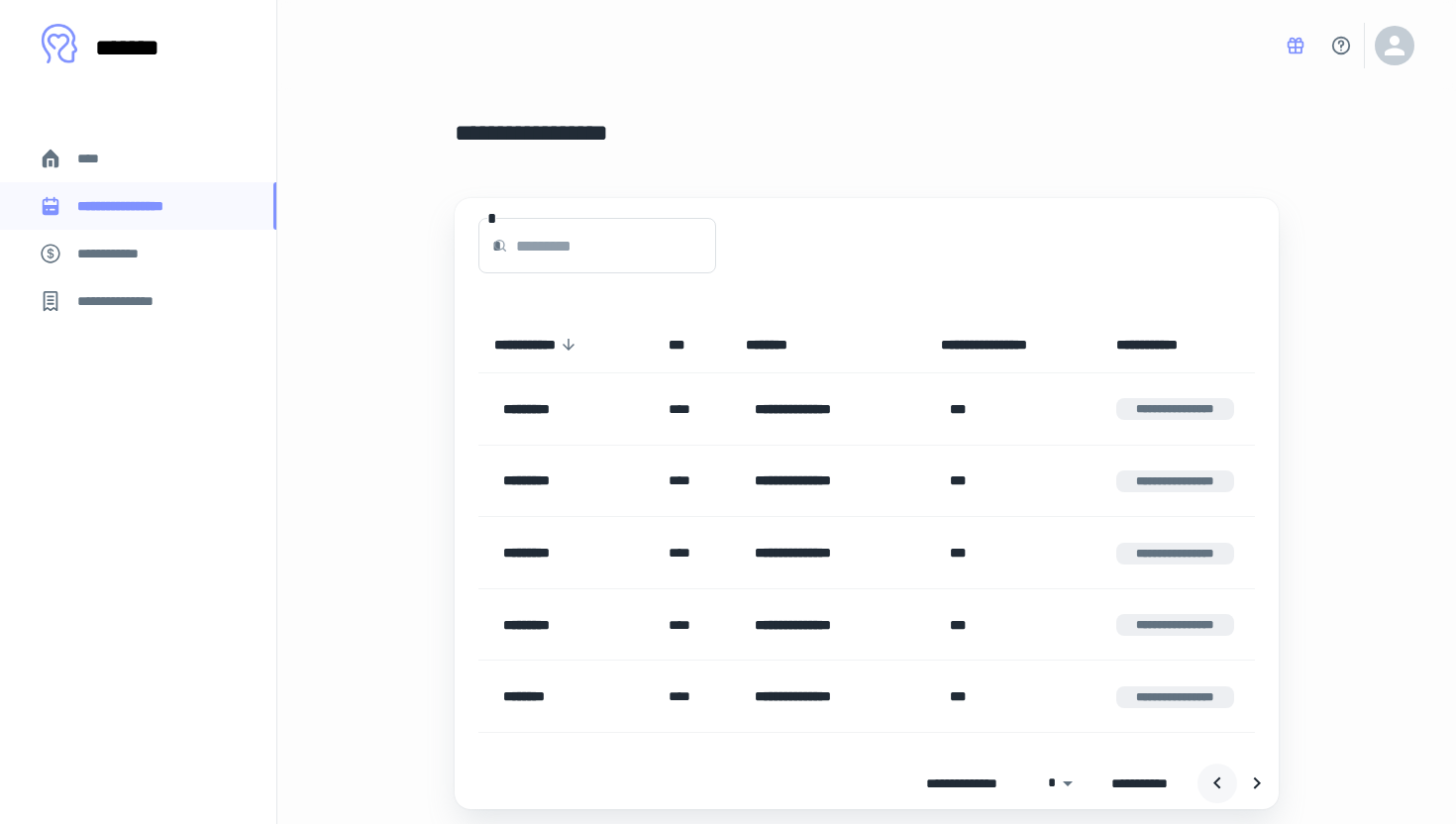 click on "**********" at bounding box center [1178, 696] 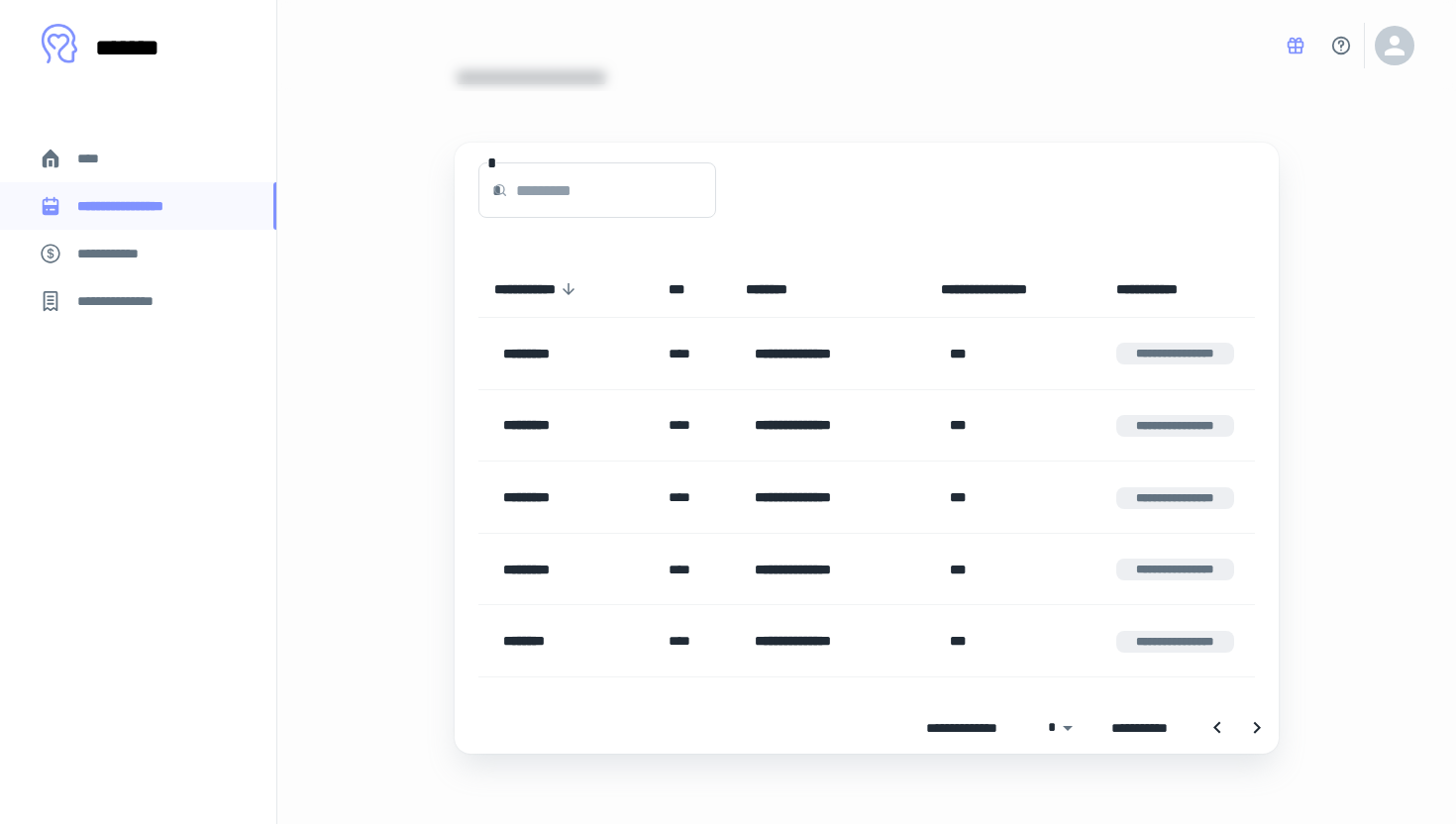 scroll, scrollTop: 64, scrollLeft: 0, axis: vertical 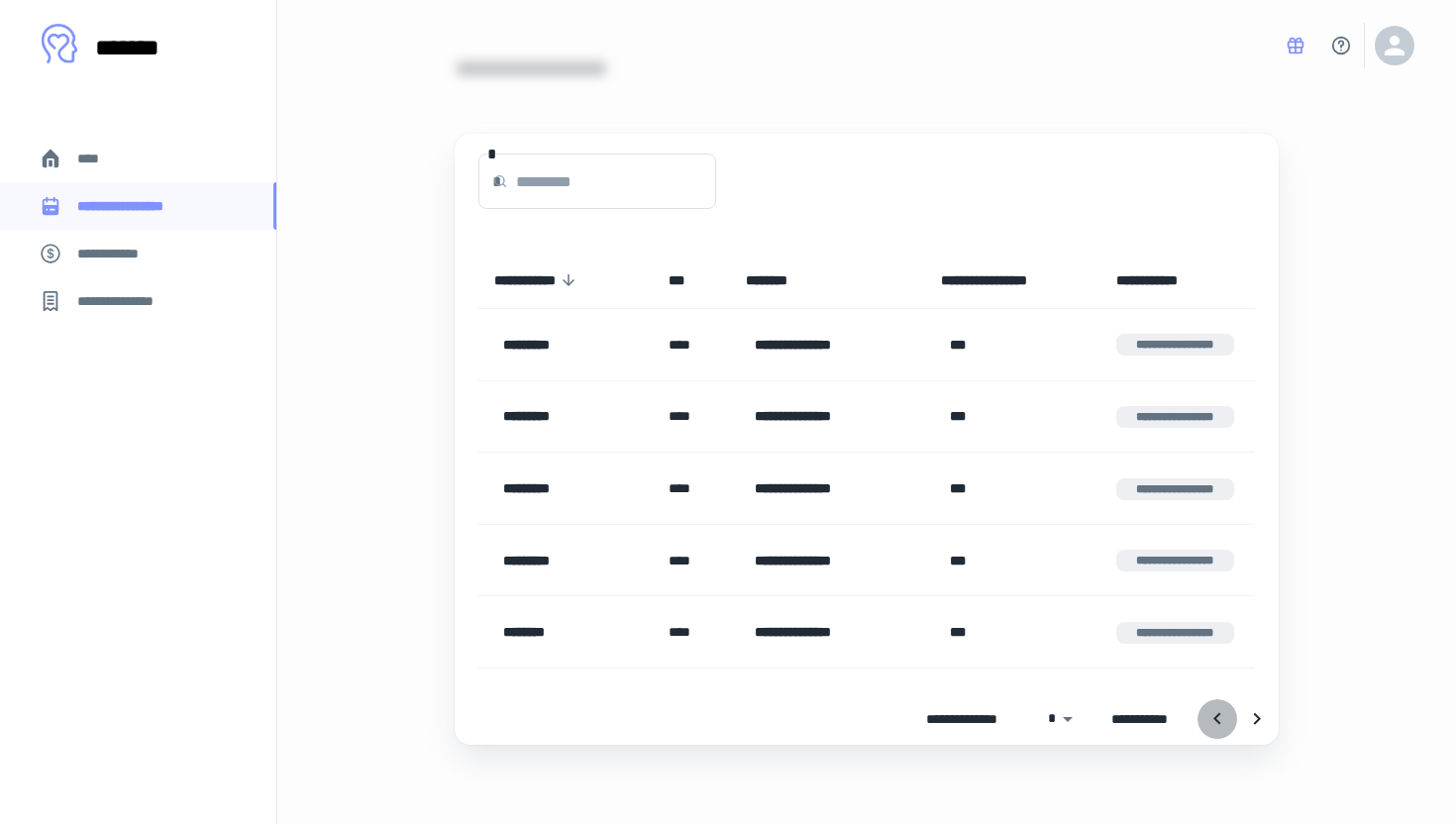click 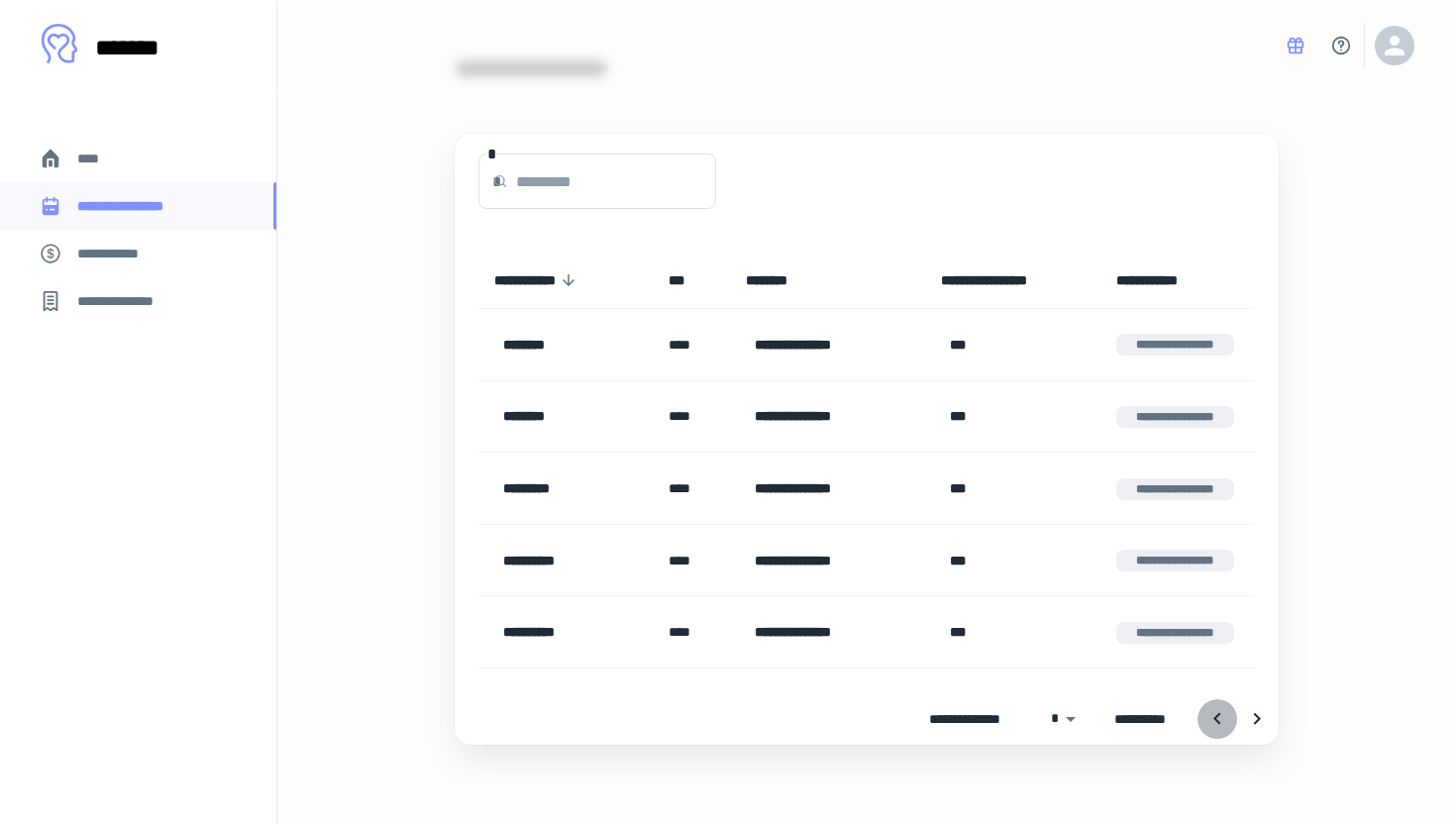 click 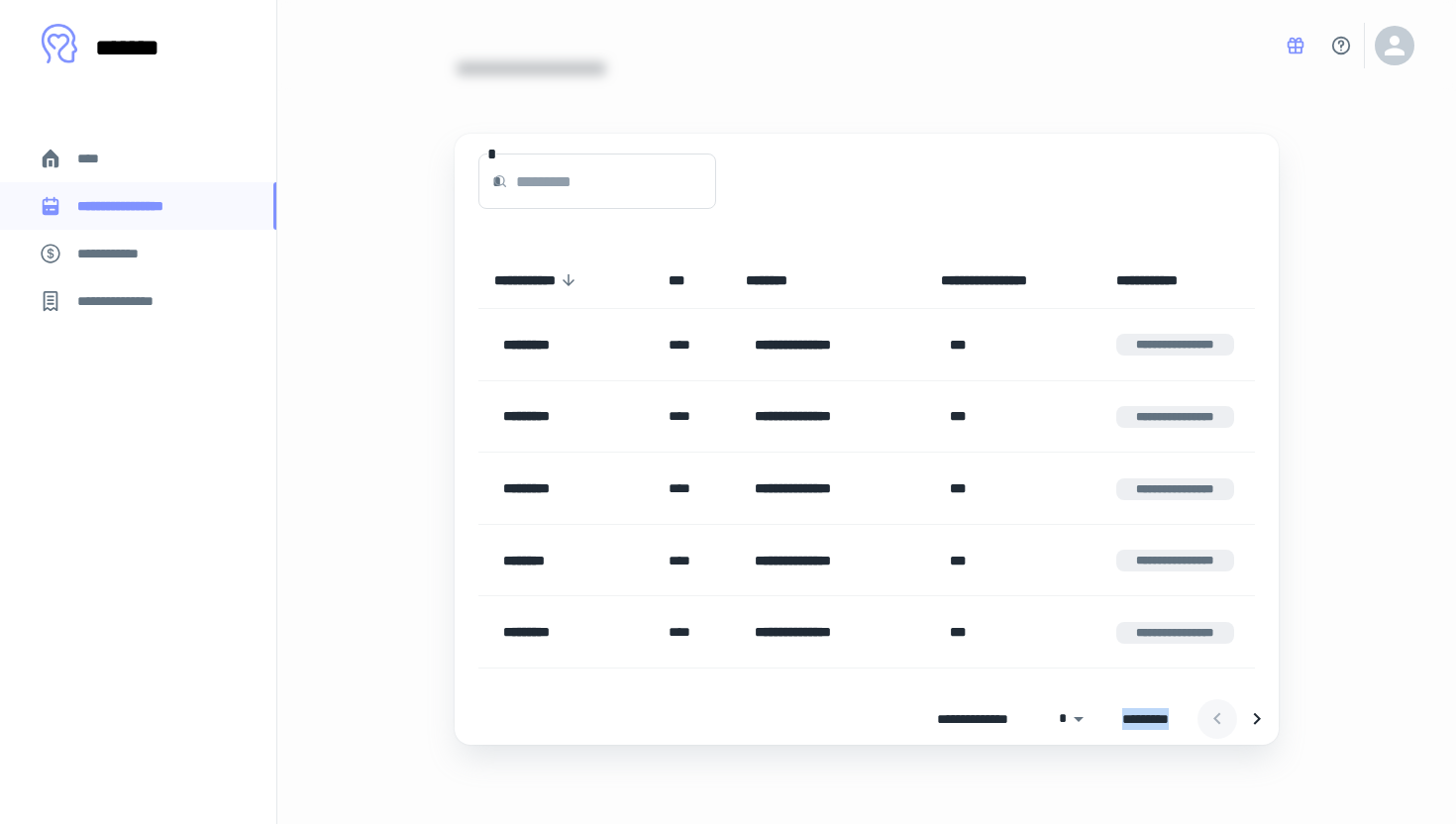 click at bounding box center (1237, 719) 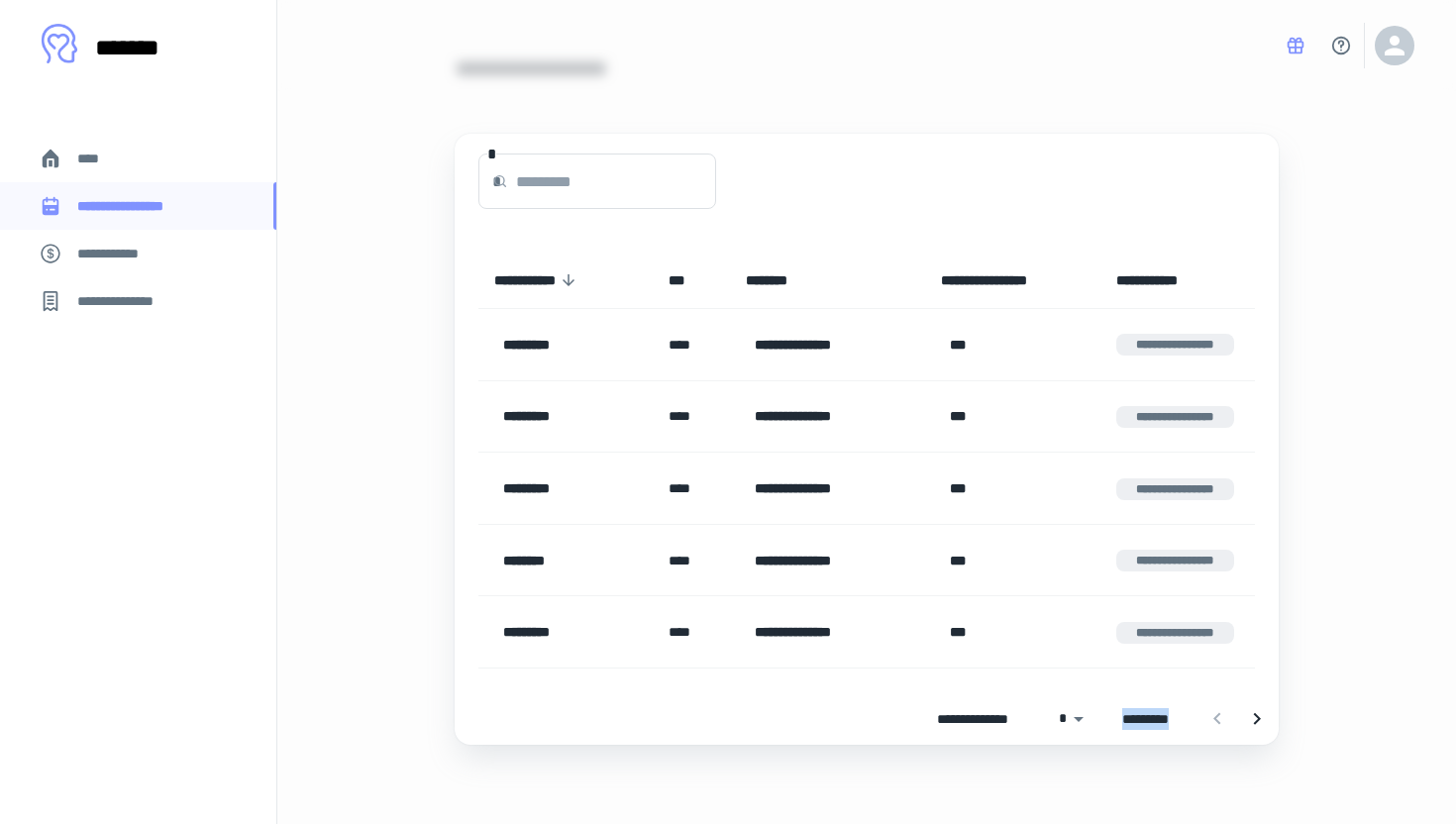 click on "****" at bounding box center [138, 158] 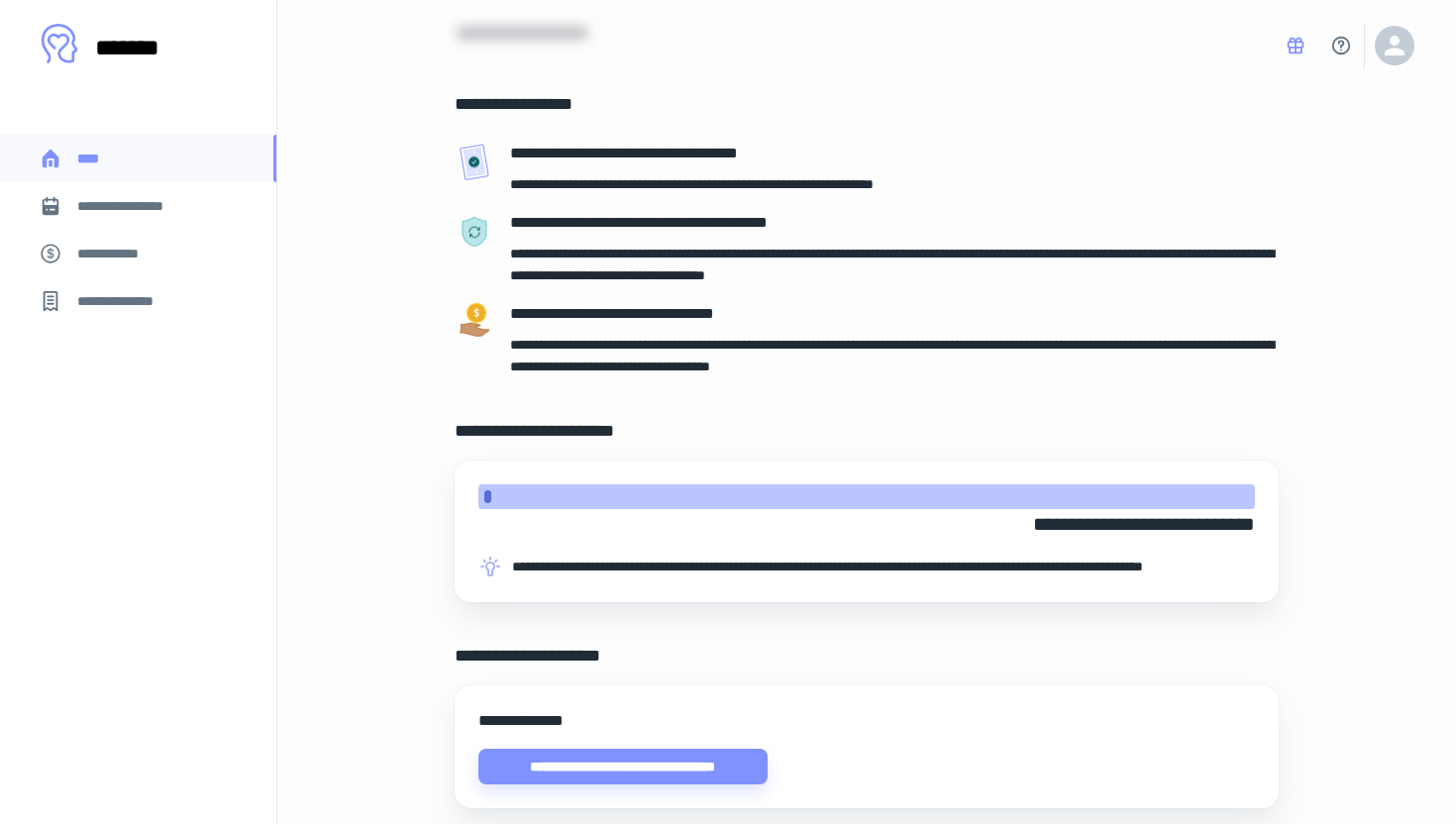 scroll, scrollTop: 0, scrollLeft: 0, axis: both 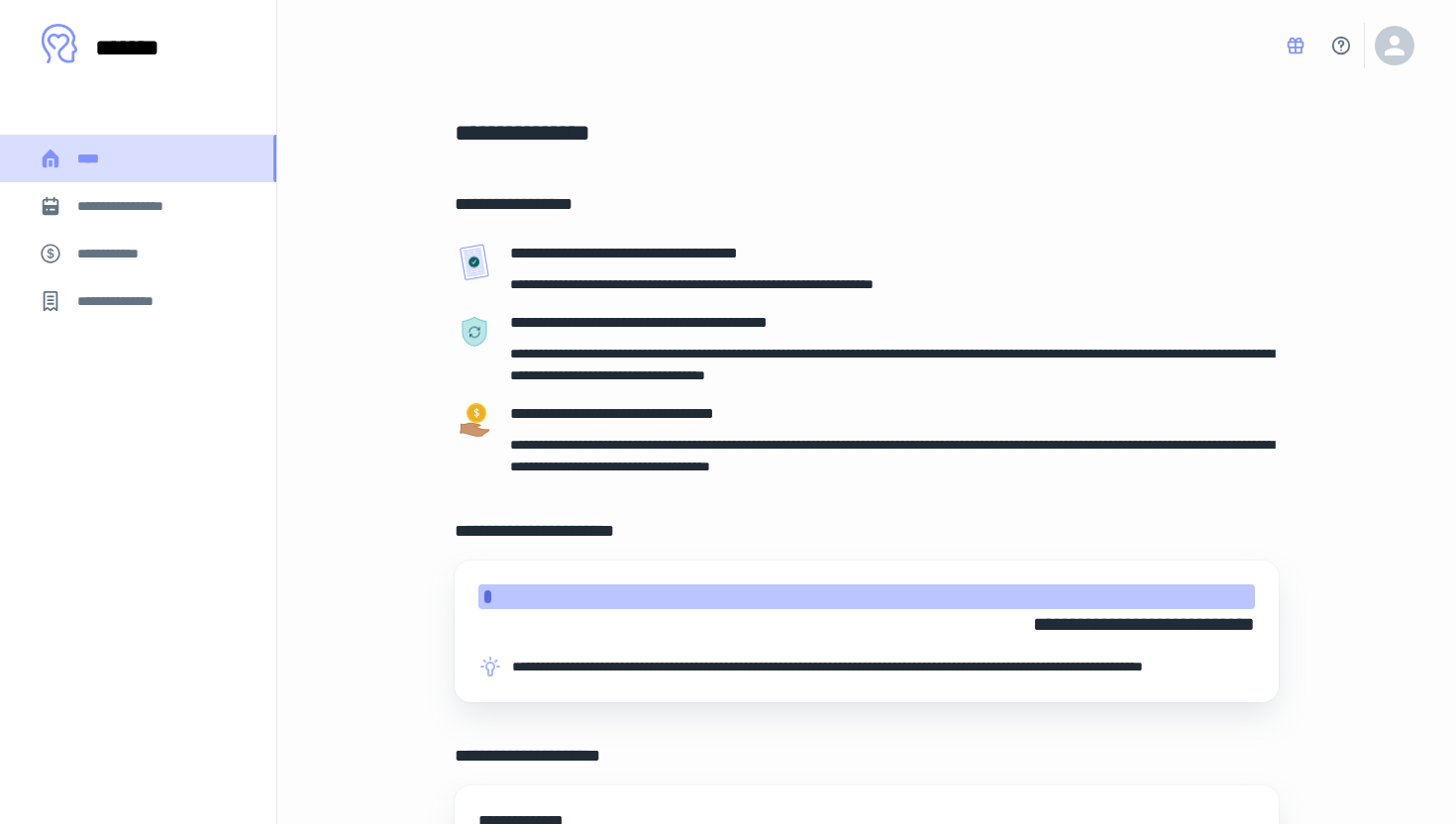 click on "****" at bounding box center [96, 158] 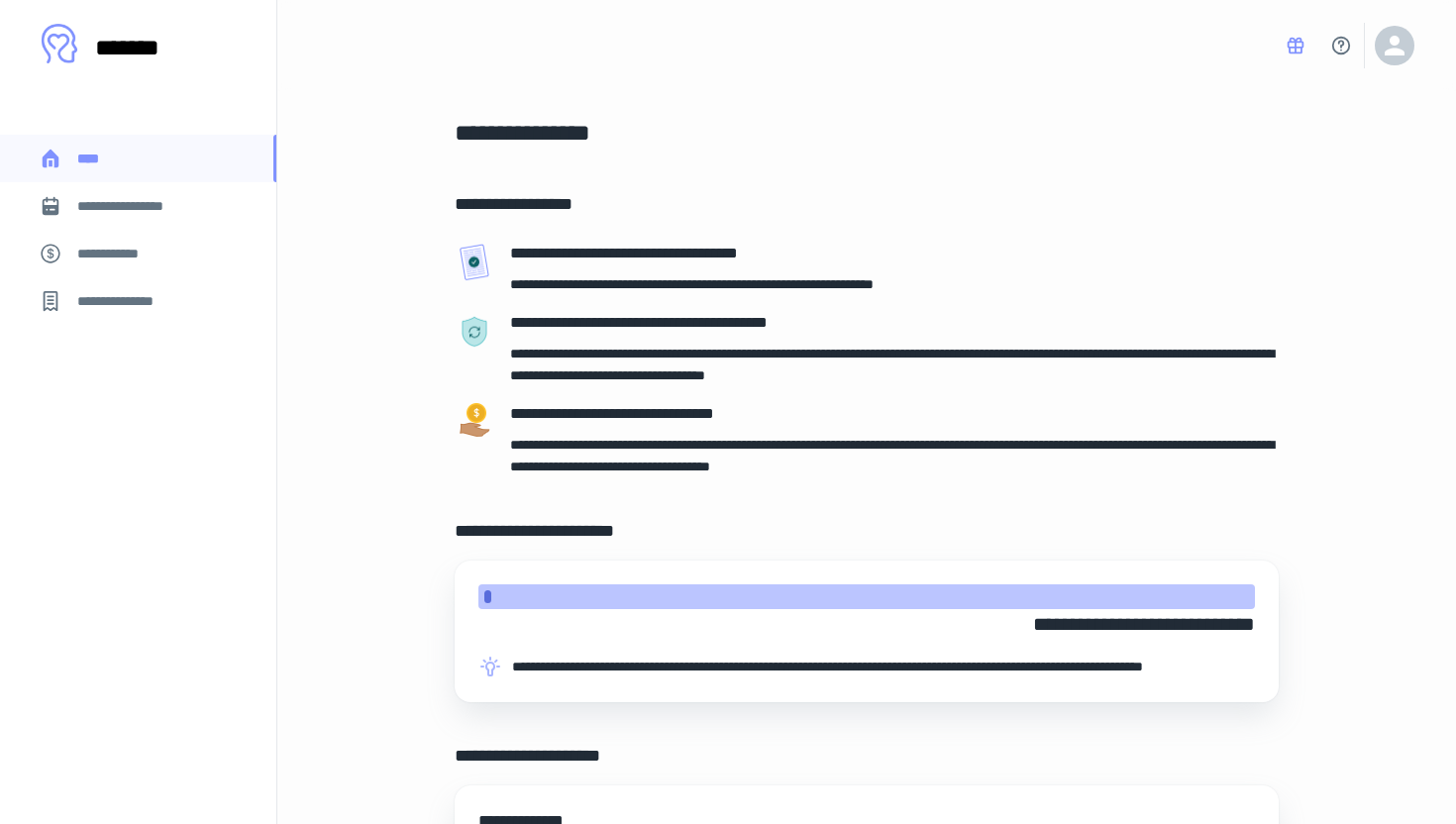 click on "**********" at bounding box center (135, 206) 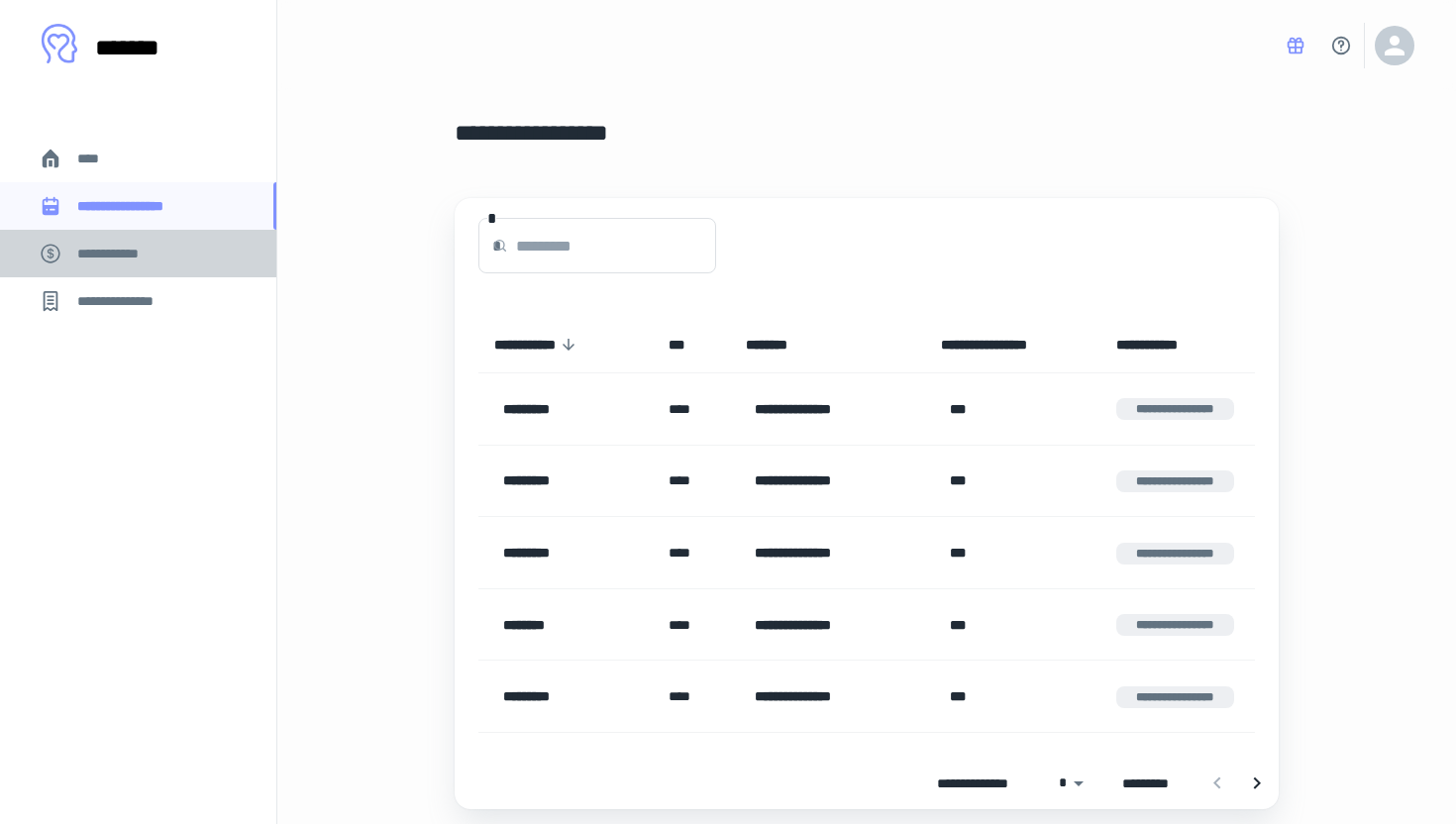 click on "**********" at bounding box center [138, 254] 